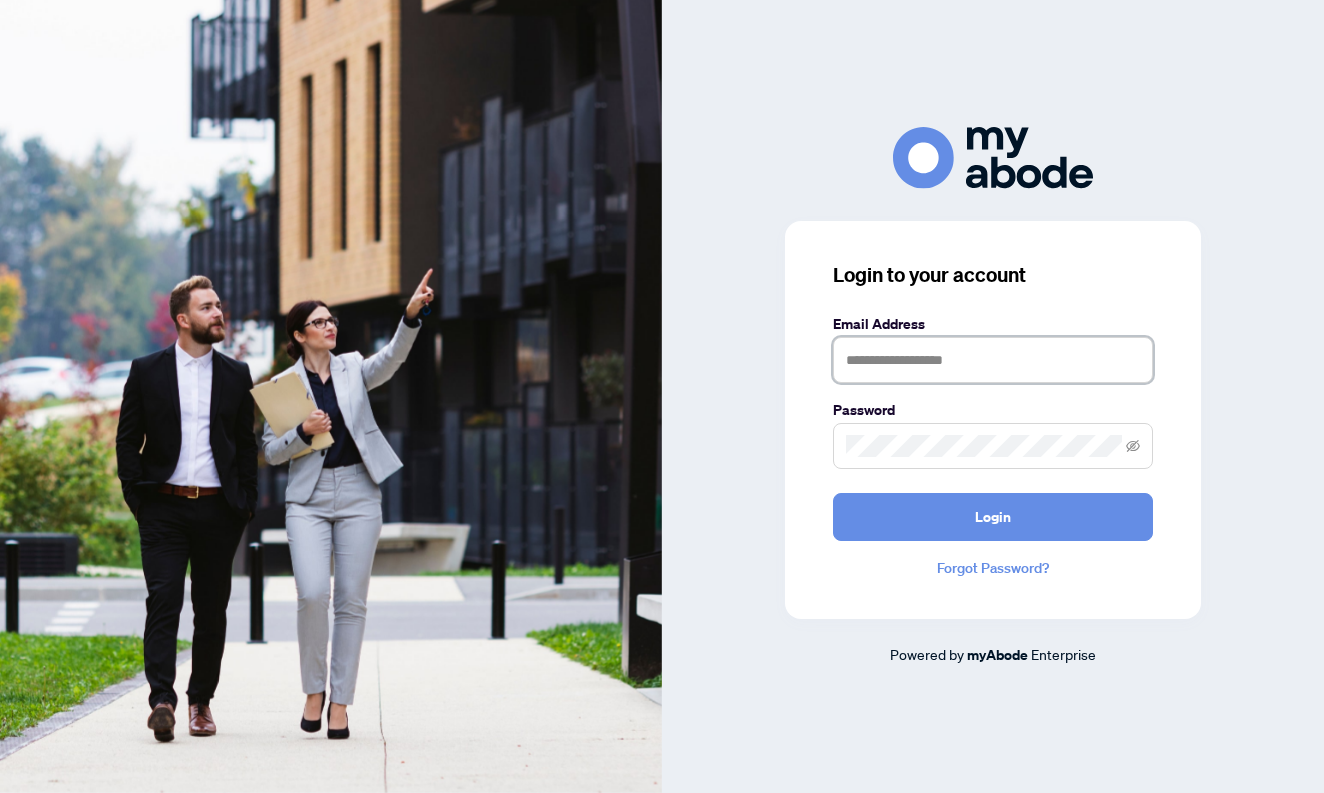 scroll, scrollTop: 0, scrollLeft: 0, axis: both 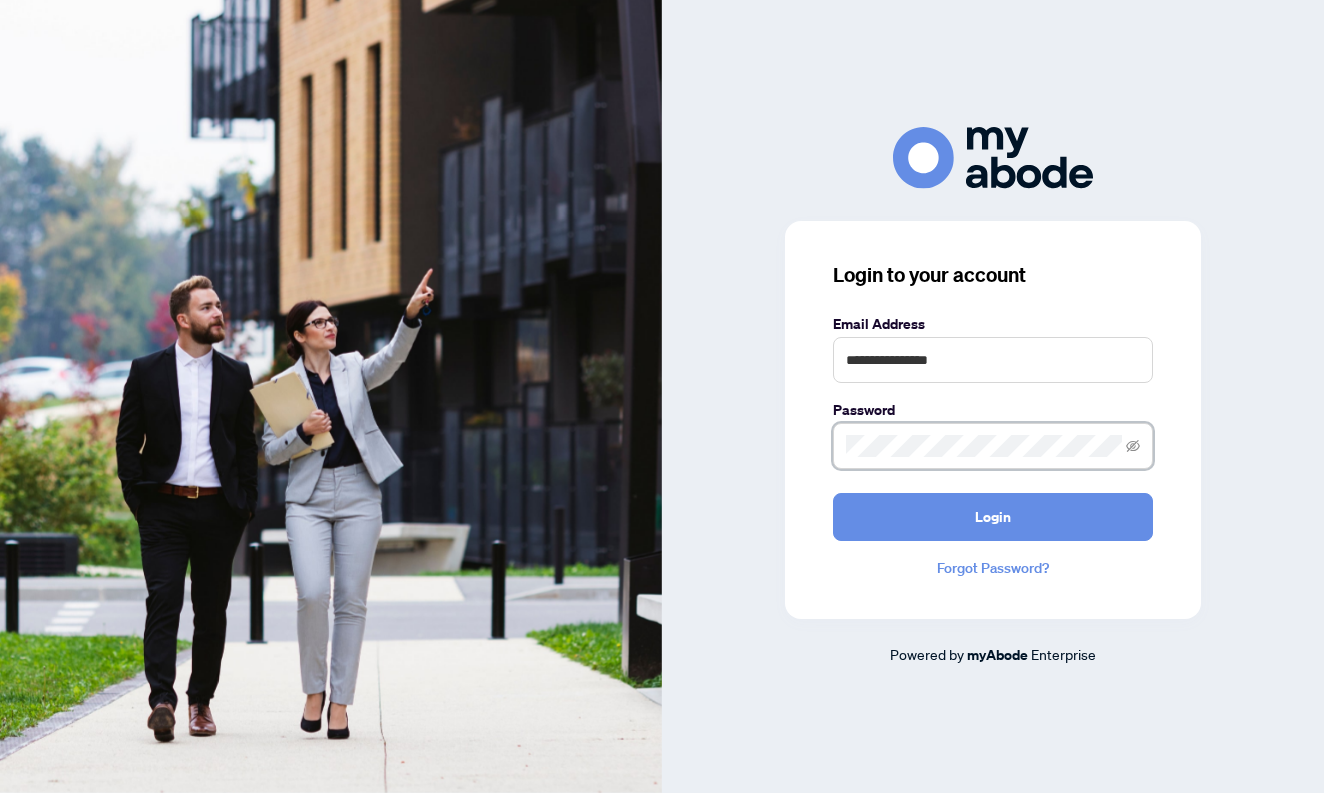click on "Login" at bounding box center [993, 517] 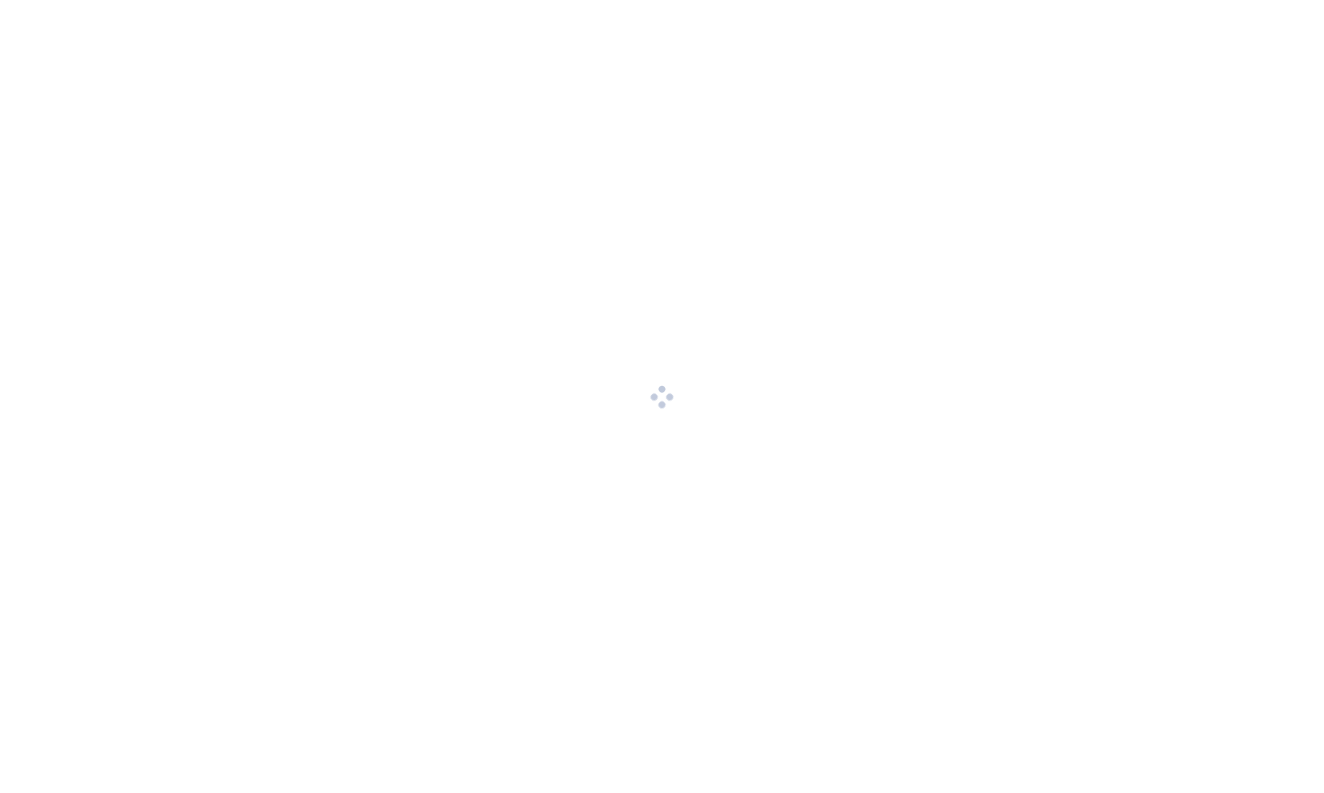 scroll, scrollTop: 0, scrollLeft: 0, axis: both 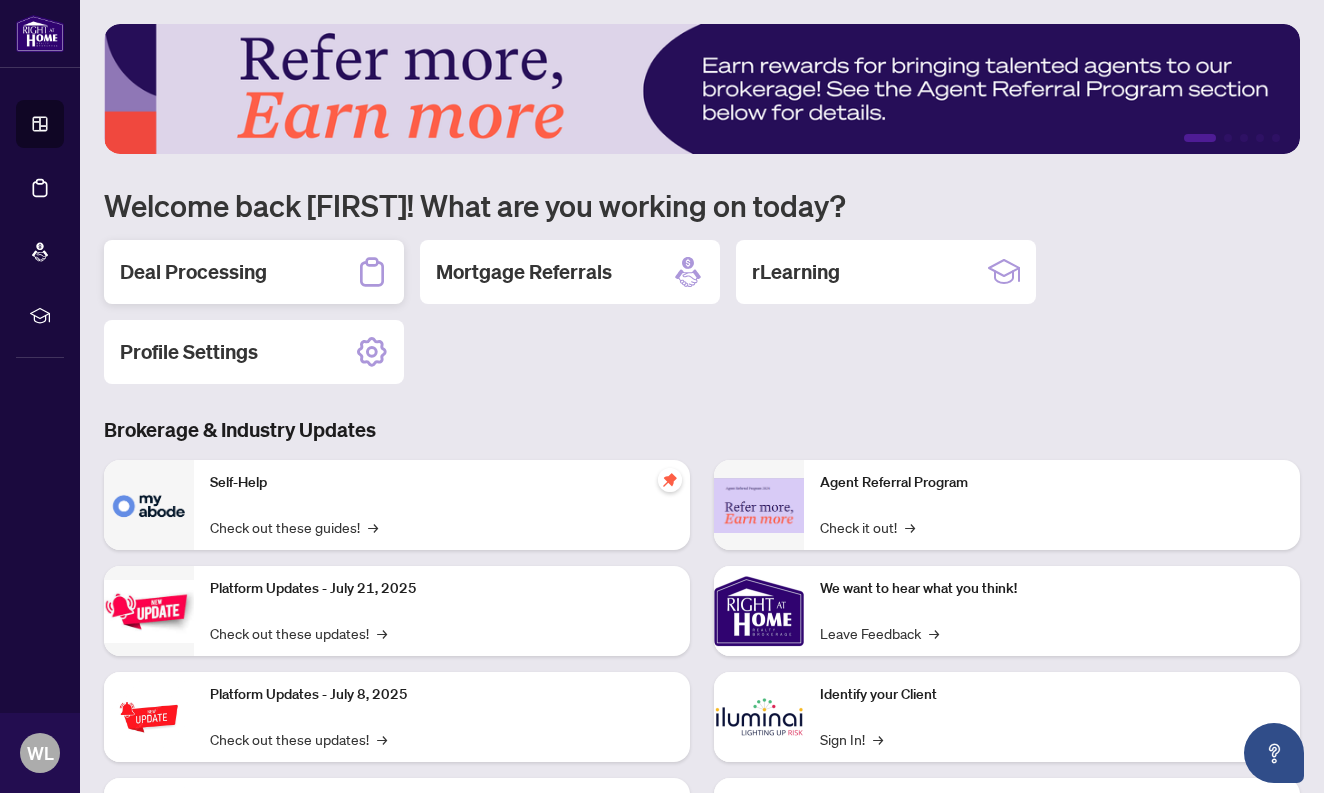 click on "Deal Processing" at bounding box center [254, 272] 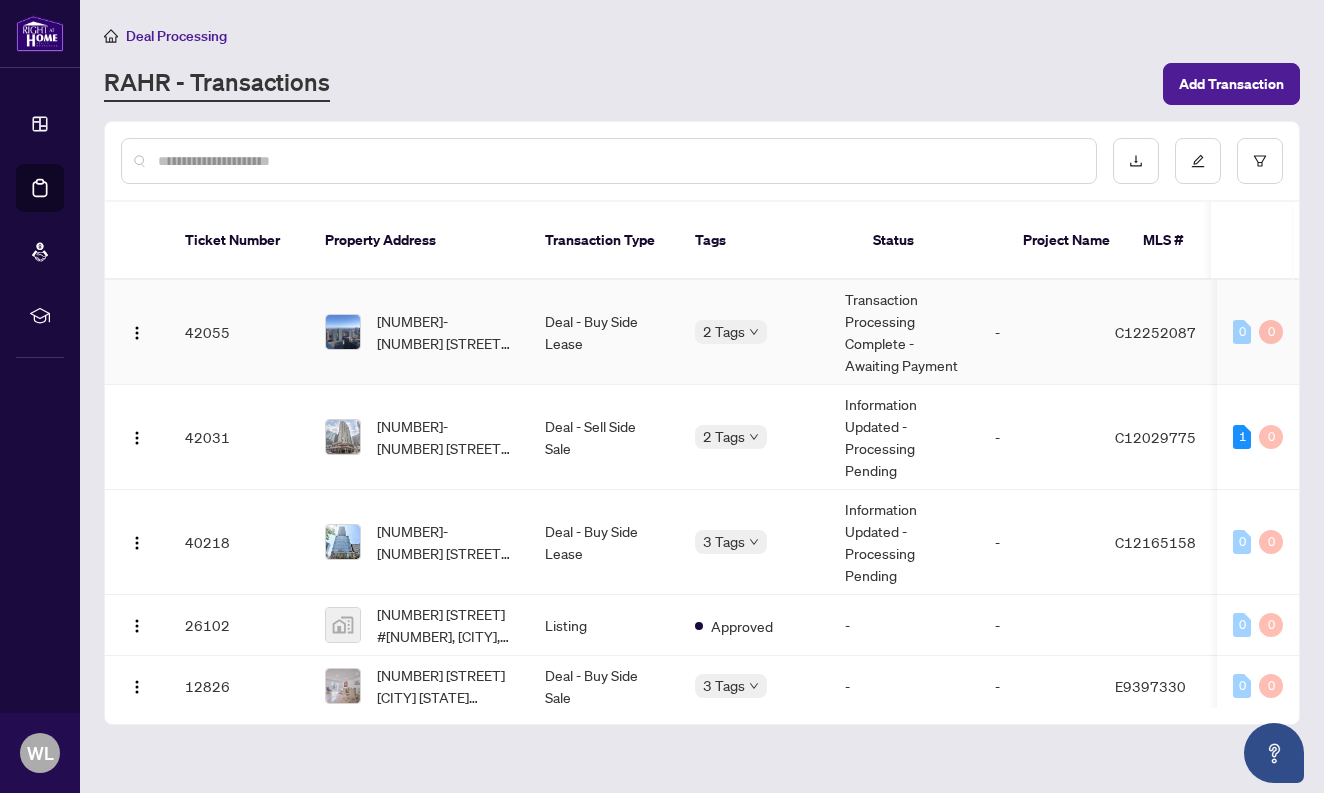 click on "Deal - Buy Side Lease" at bounding box center (604, 332) 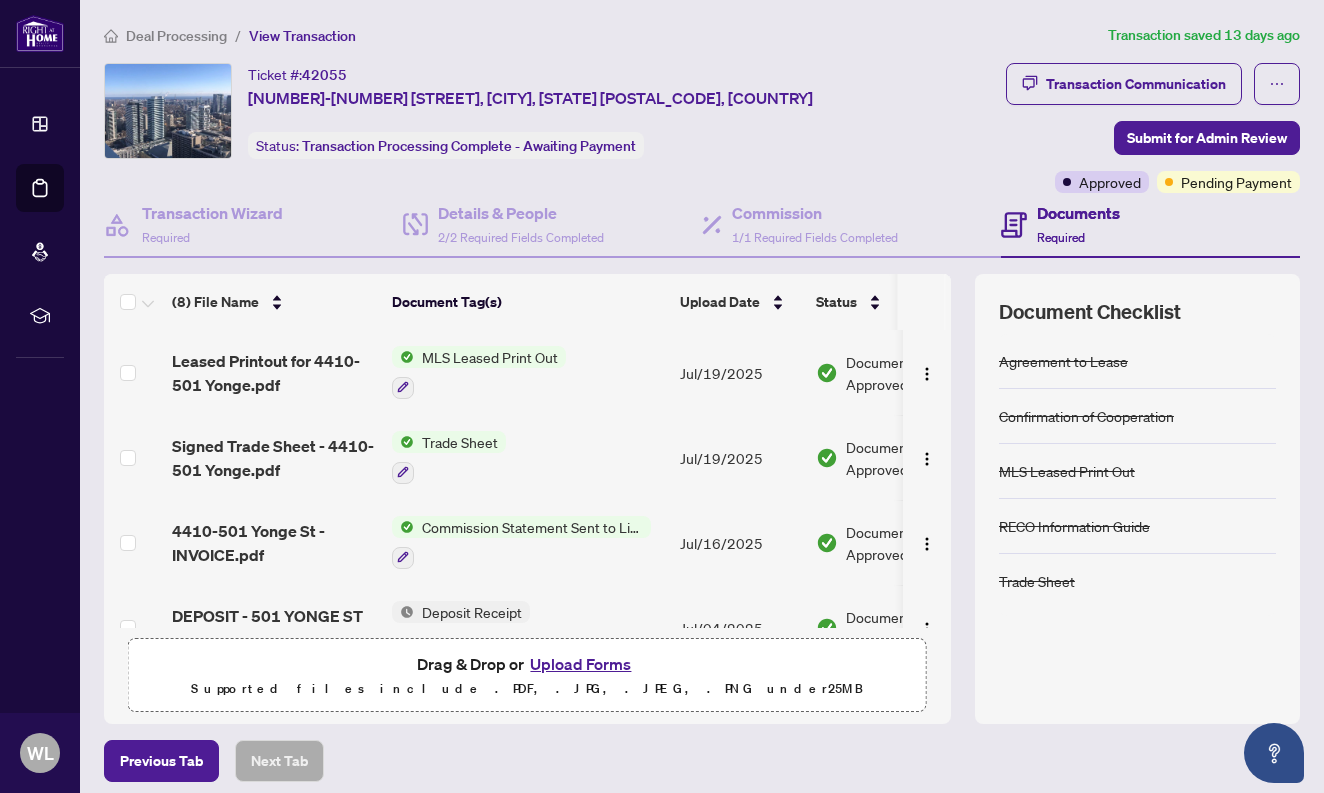 scroll, scrollTop: 0, scrollLeft: 0, axis: both 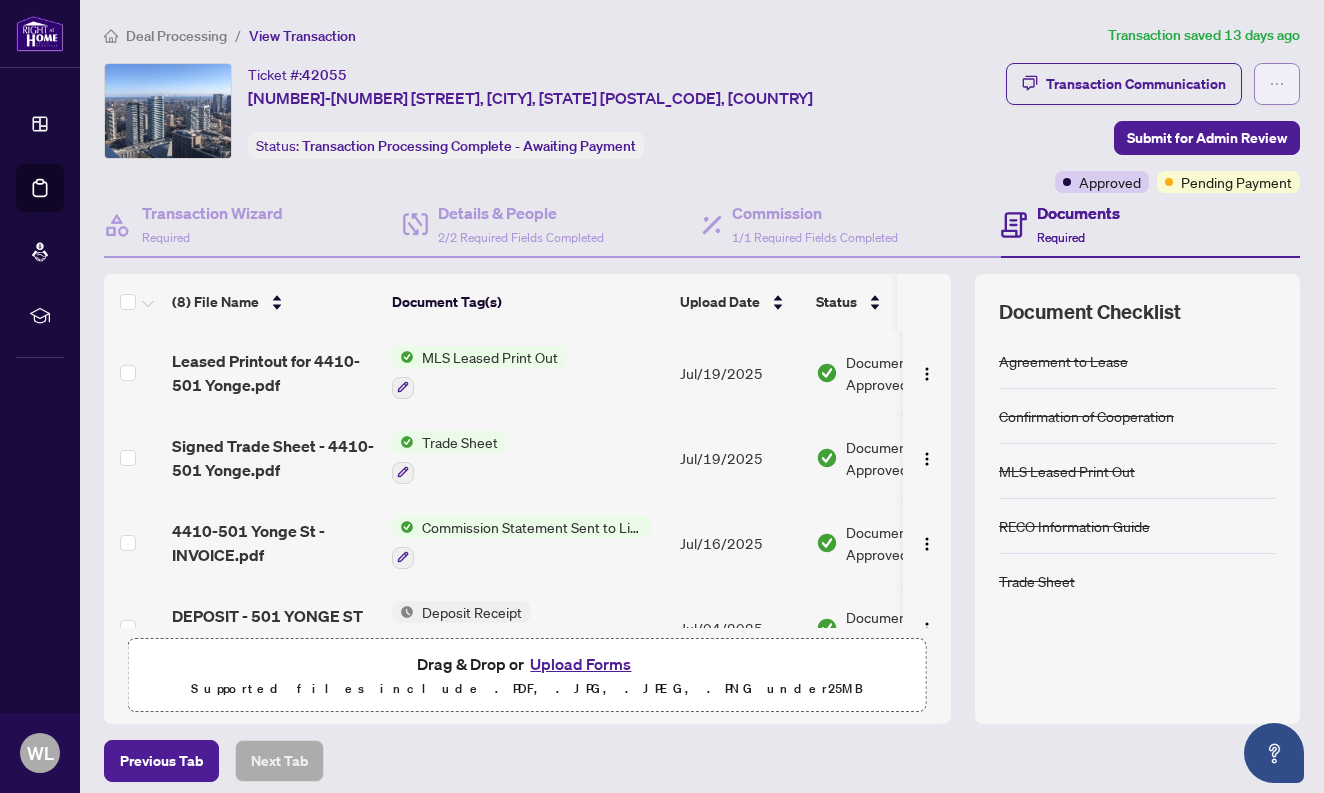 click at bounding box center (1277, 84) 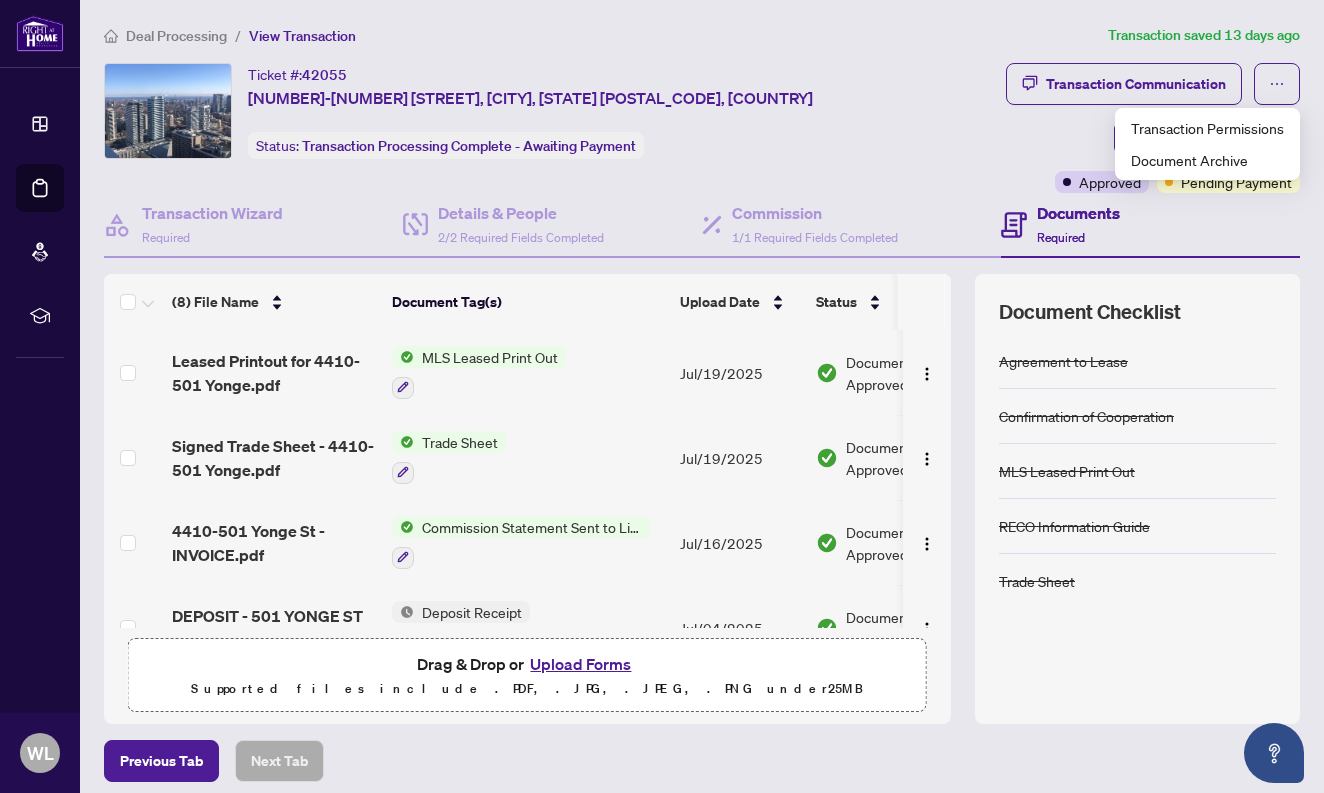 click on "Transaction Communication Submit for Admin Review Approved Pending Payment" at bounding box center (1107, 128) 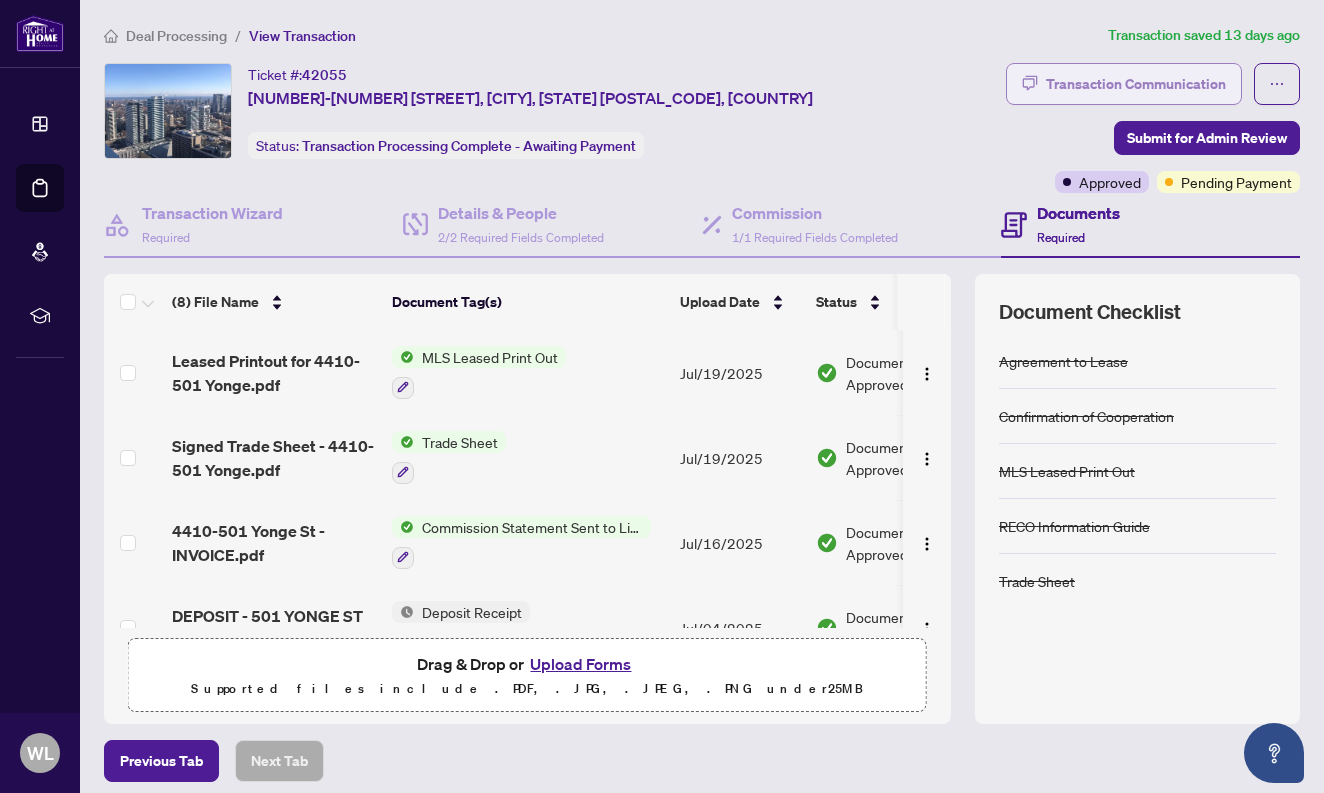 click on "Transaction Communication" at bounding box center [1124, 84] 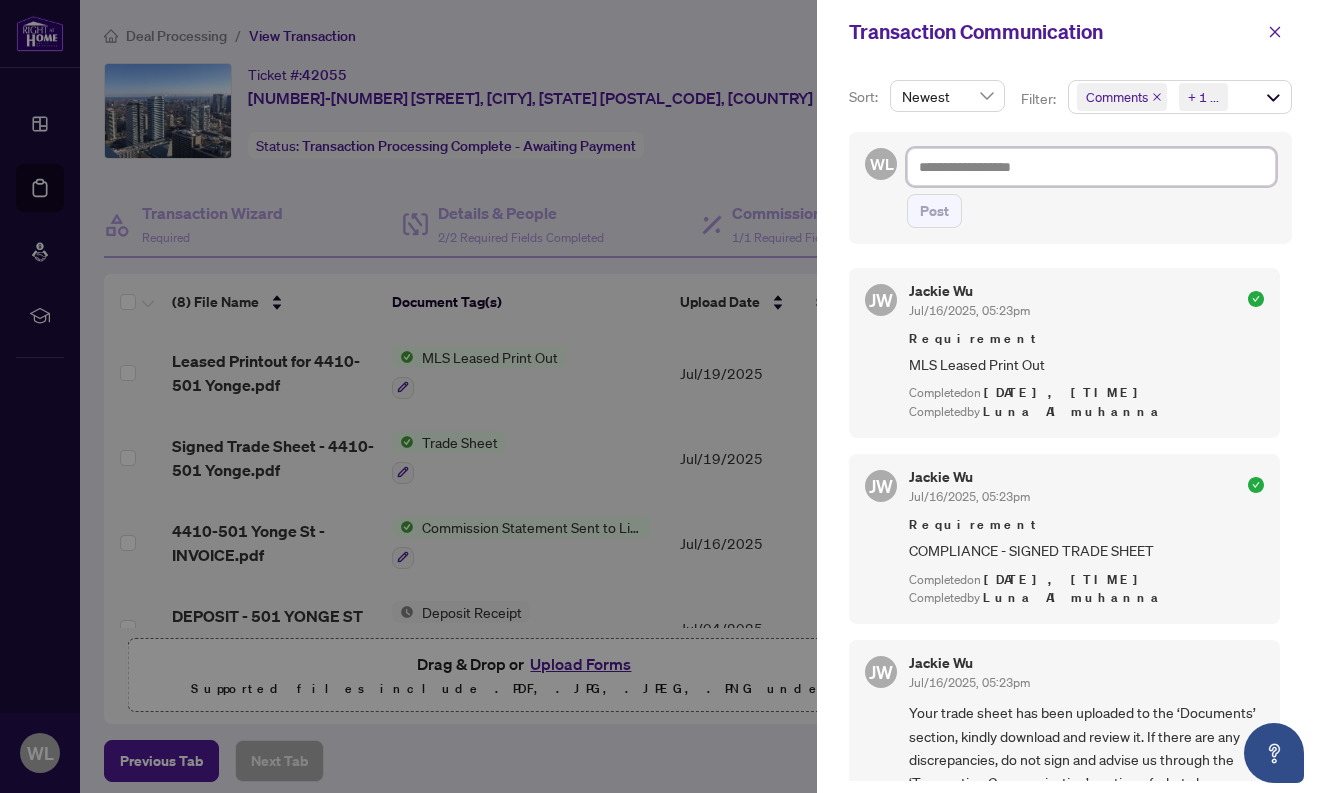 click at bounding box center (1091, 167) 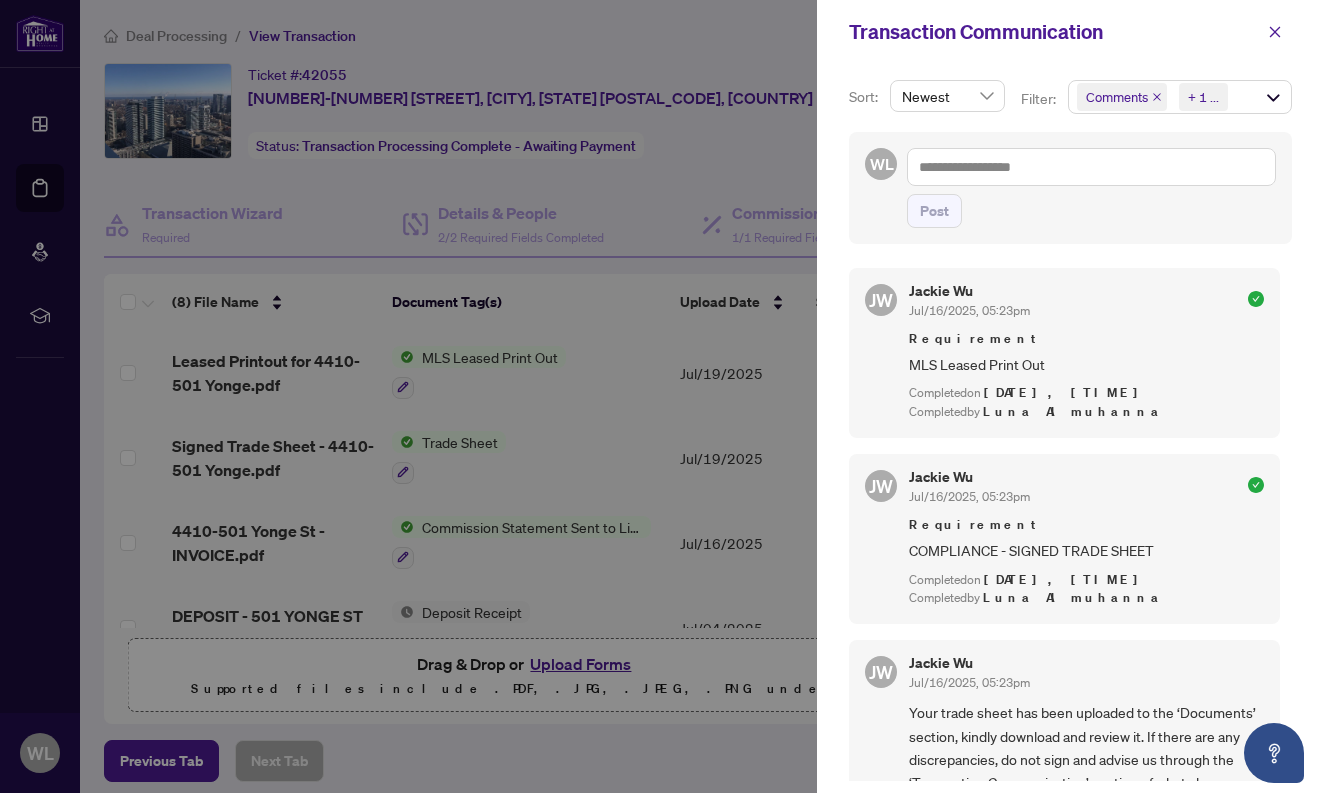click at bounding box center [662, 396] 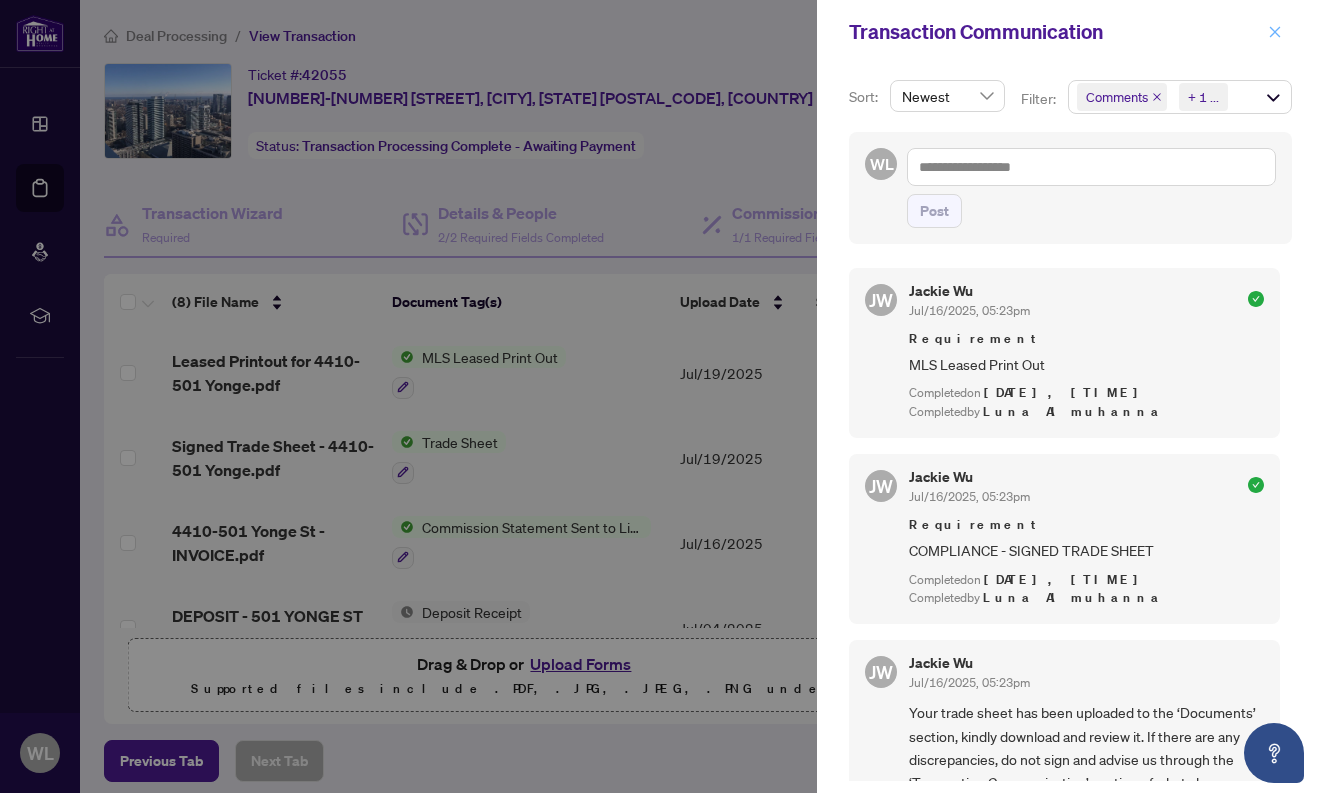 click 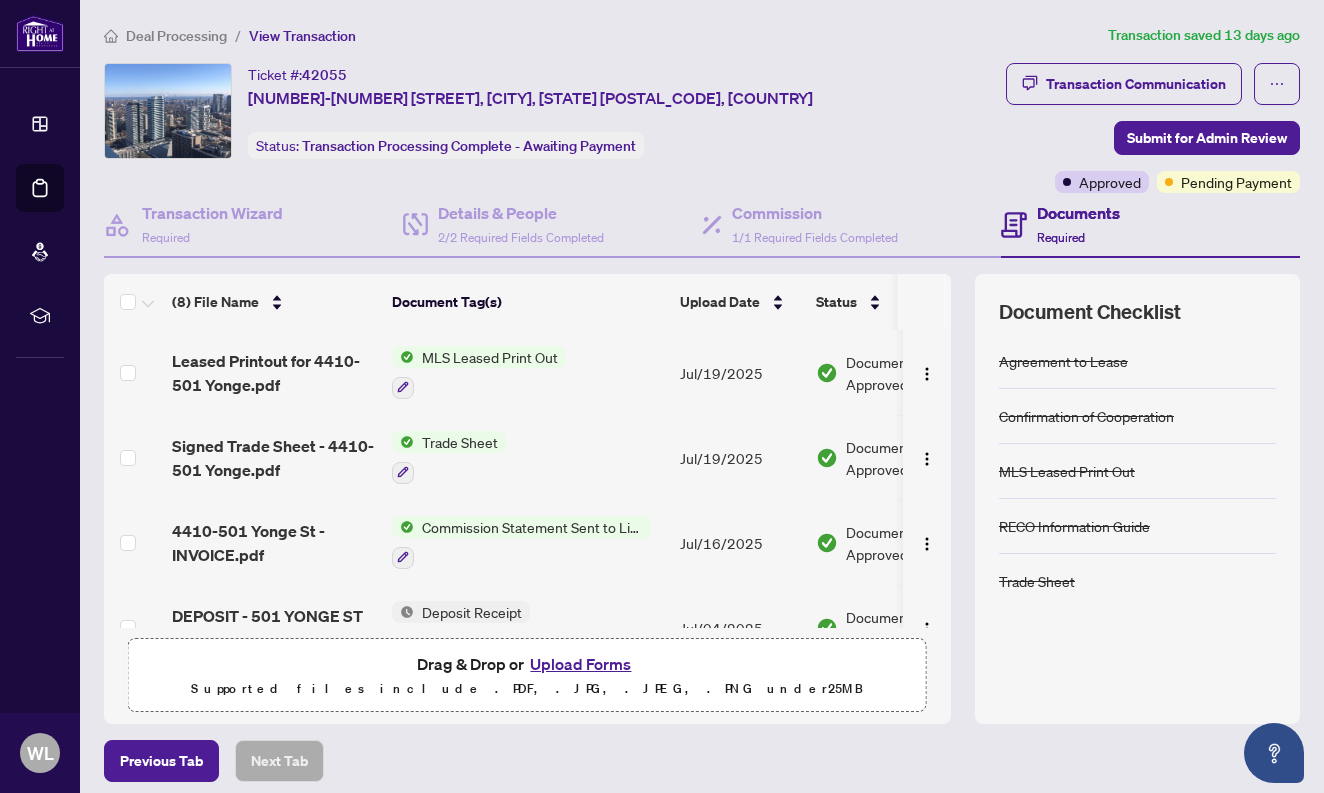 scroll, scrollTop: 0, scrollLeft: 0, axis: both 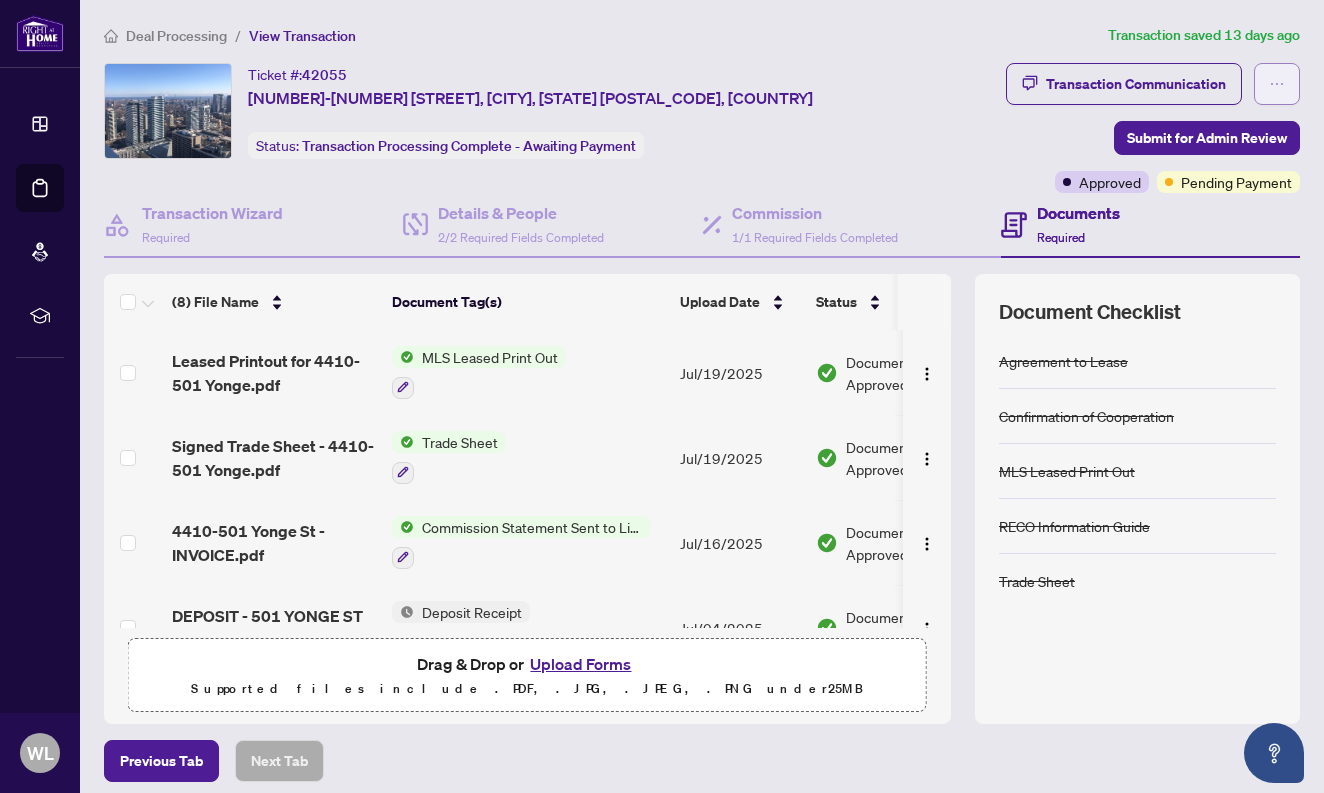 click at bounding box center (1277, 84) 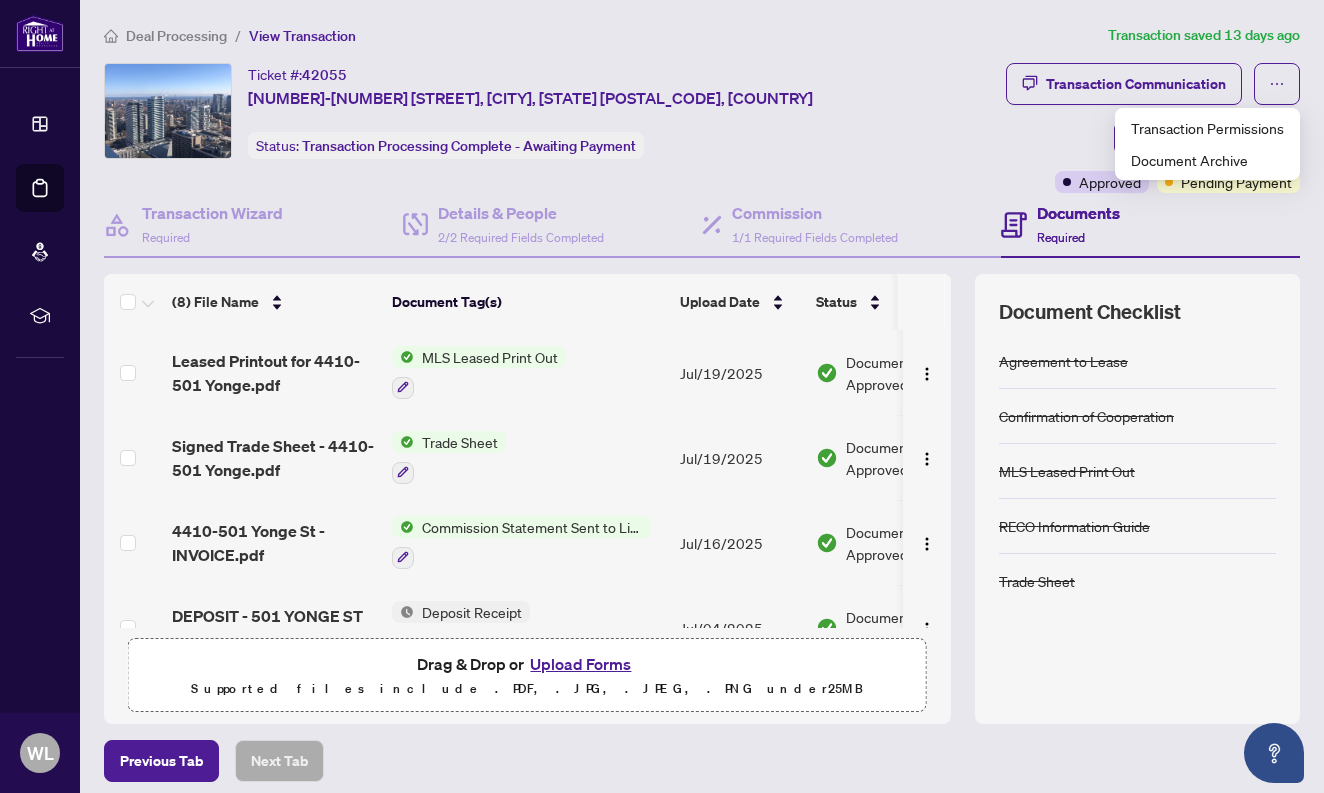 click on "Transaction Communication Submit for Admin Review Approved Pending Payment" at bounding box center (1107, 128) 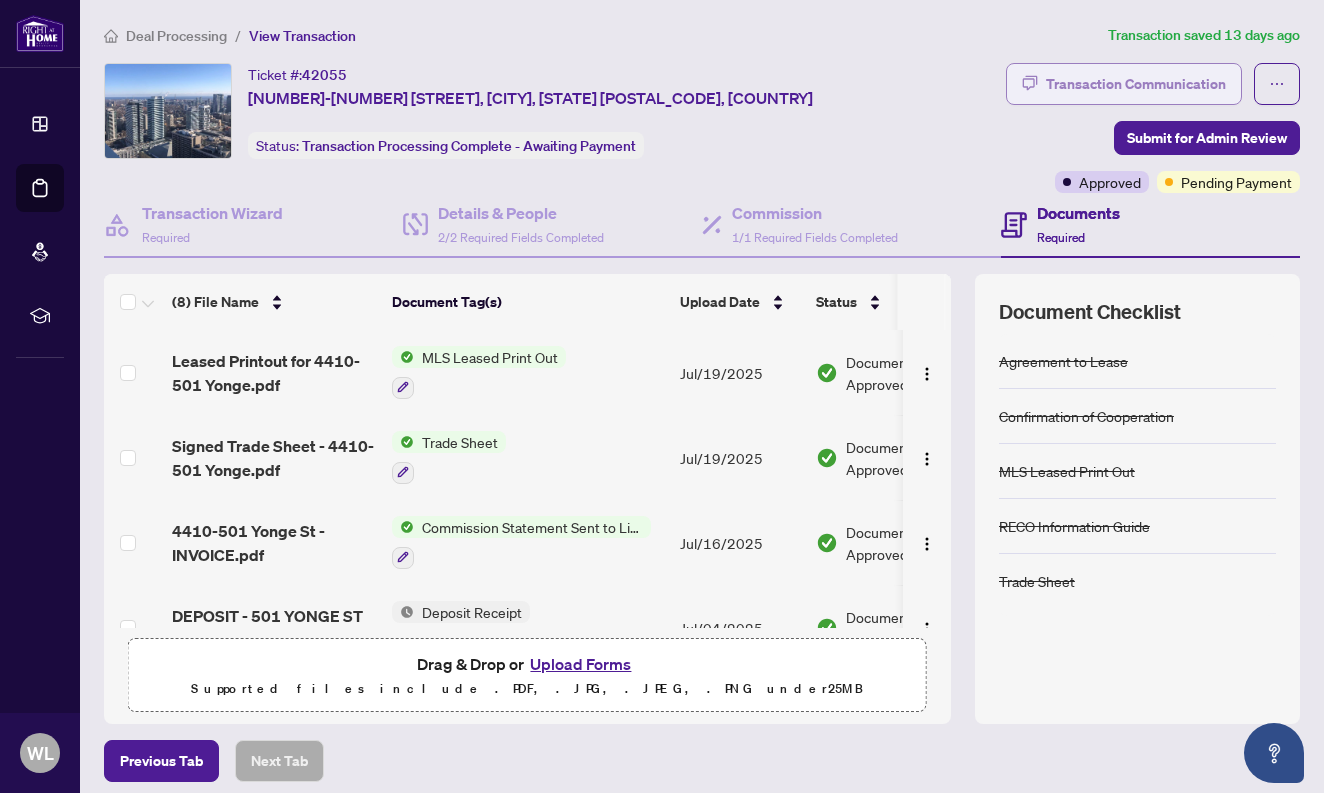 click on "Transaction Communication" at bounding box center [1136, 84] 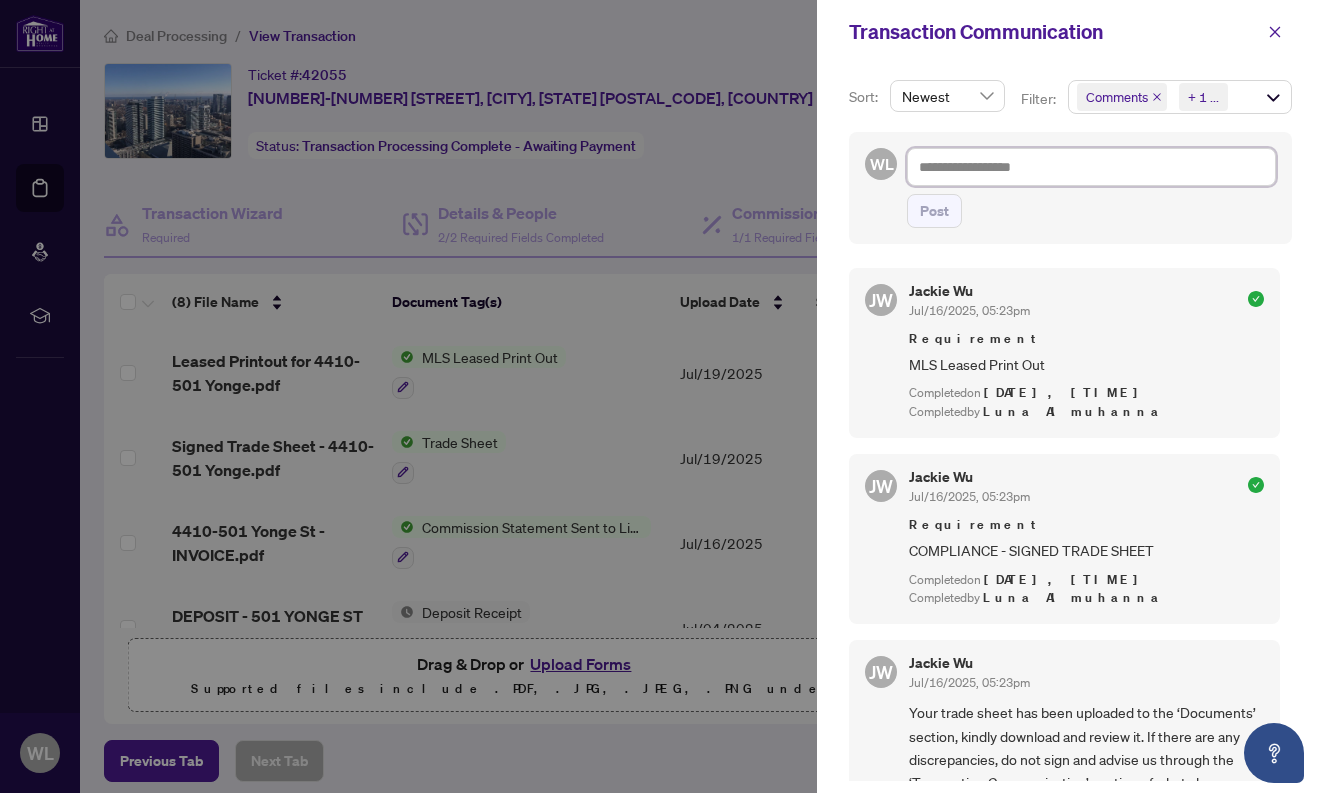 click at bounding box center (1091, 167) 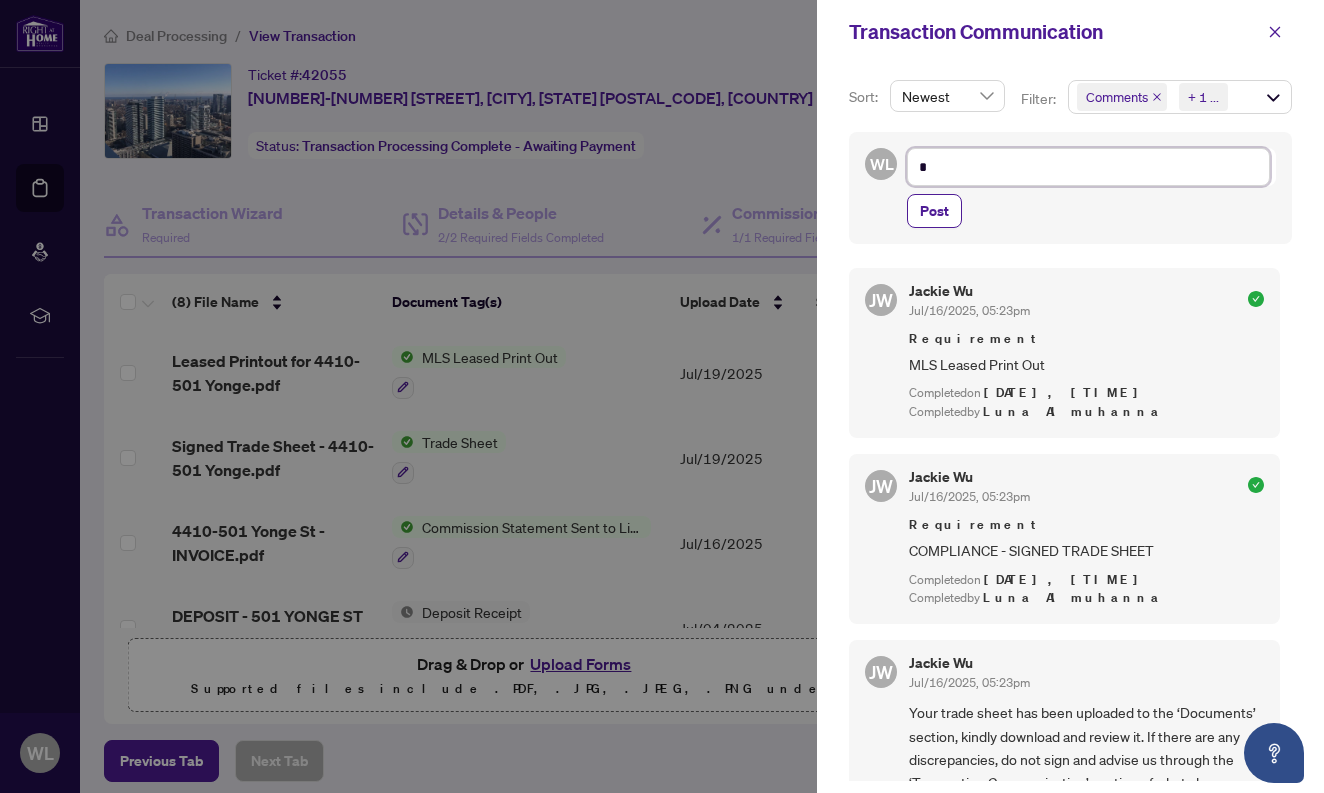 type on "**" 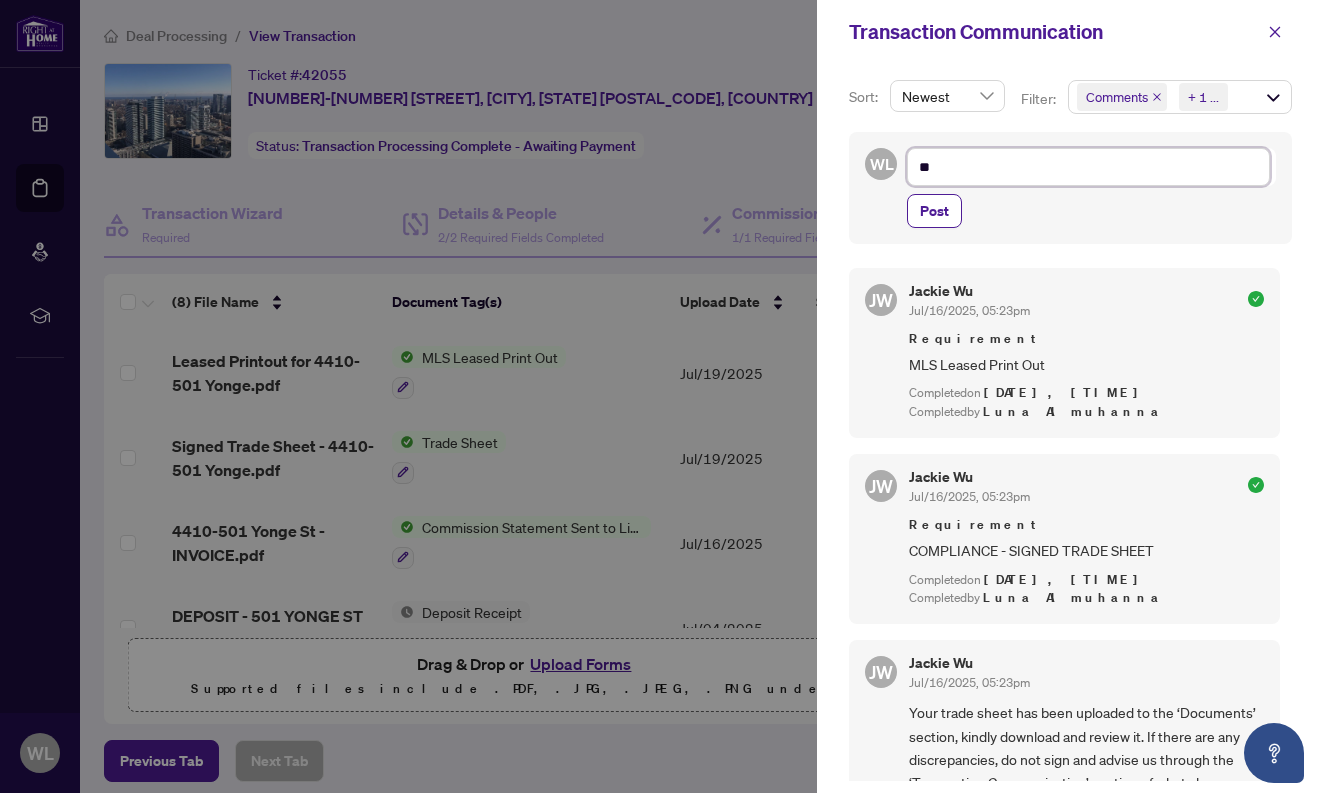 type on "***" 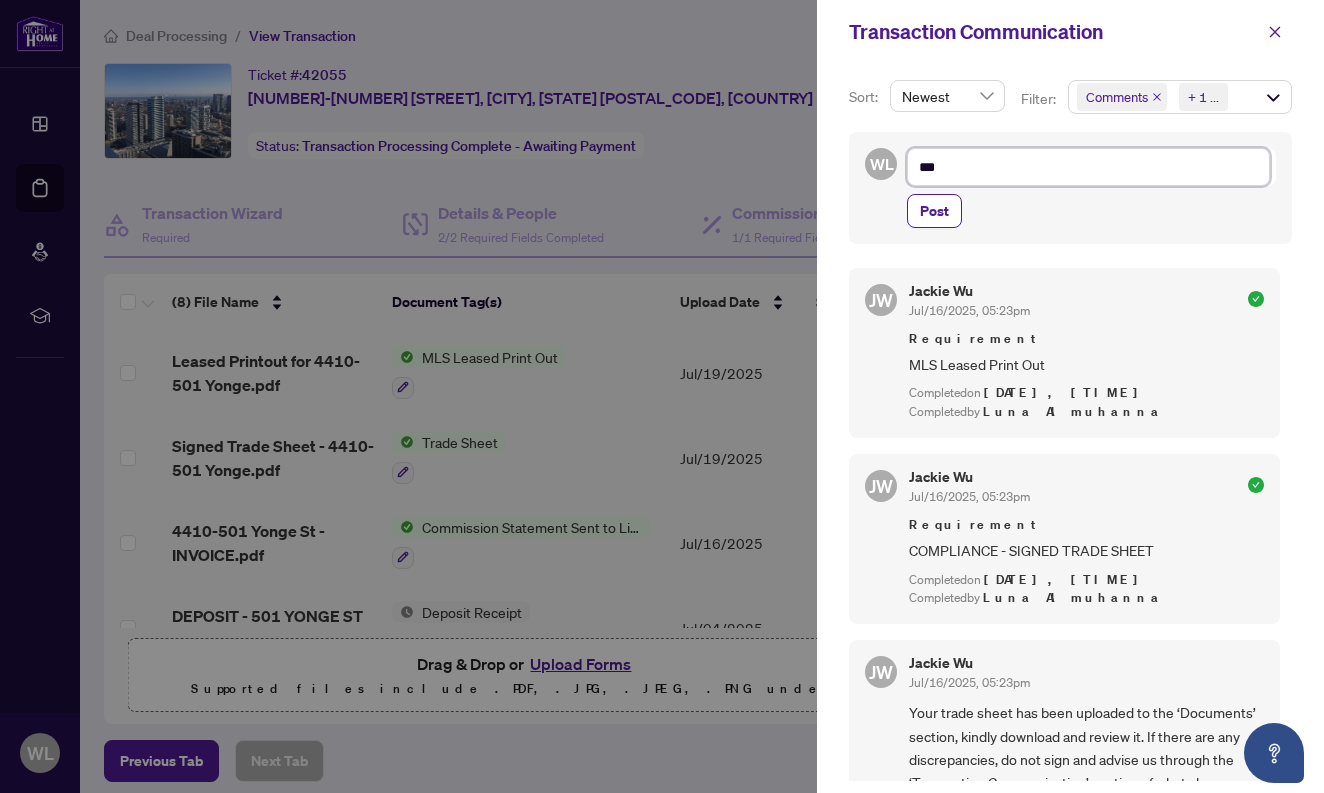 type on "****" 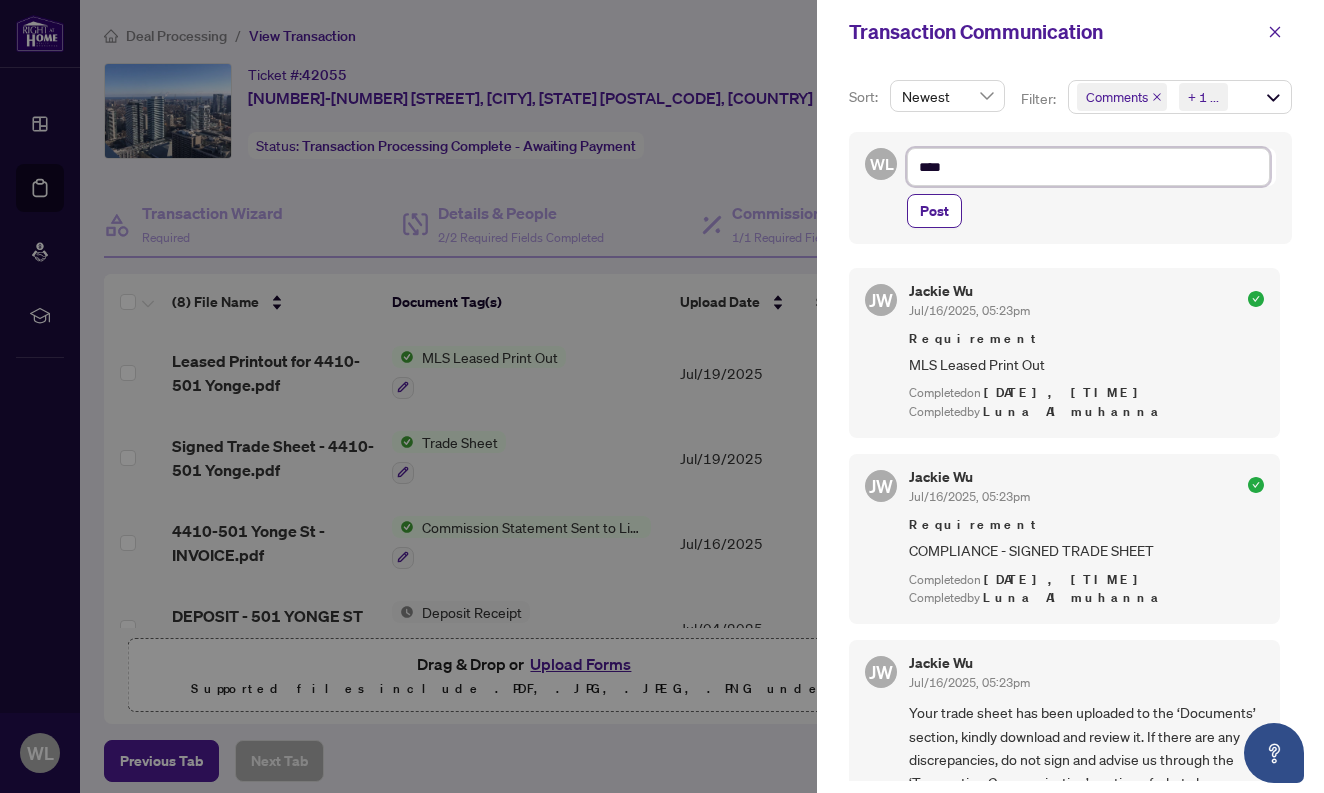 type on "****" 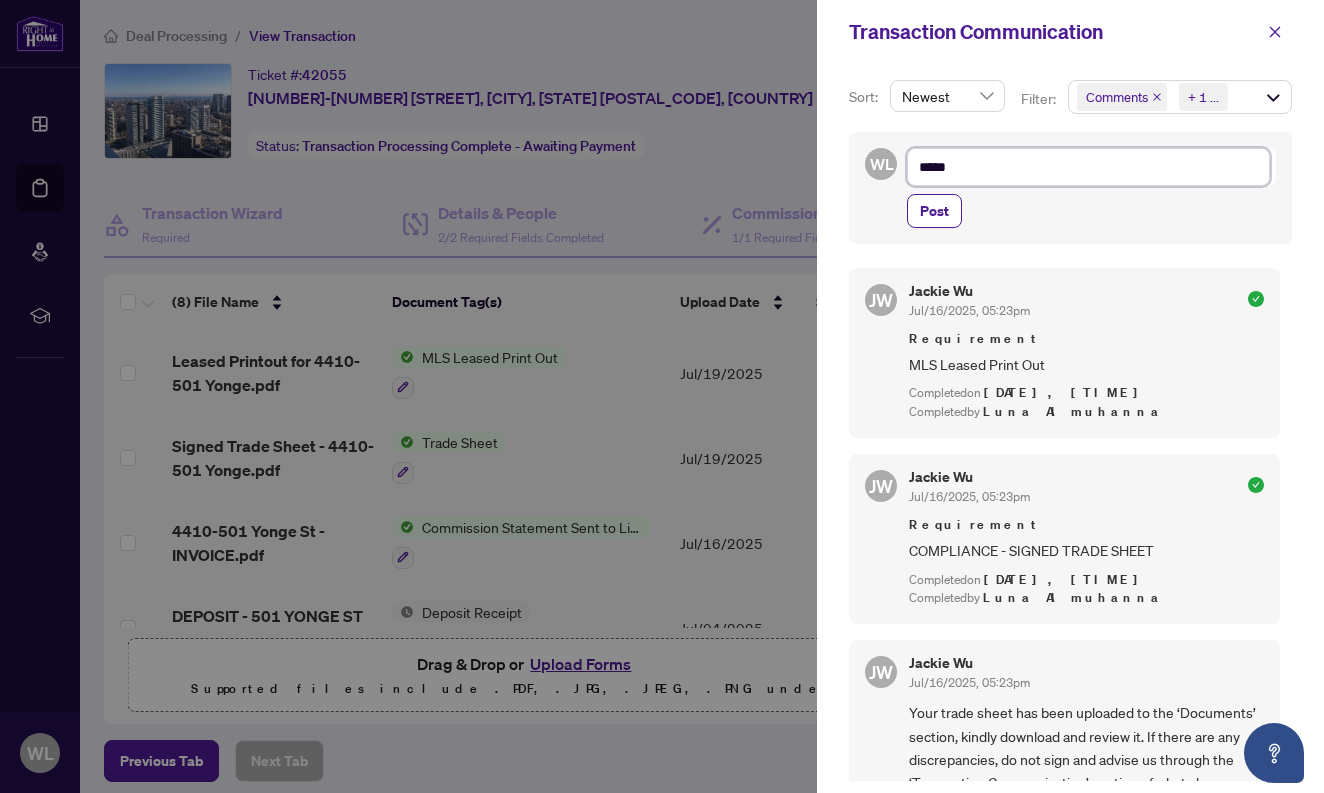 type on "******" 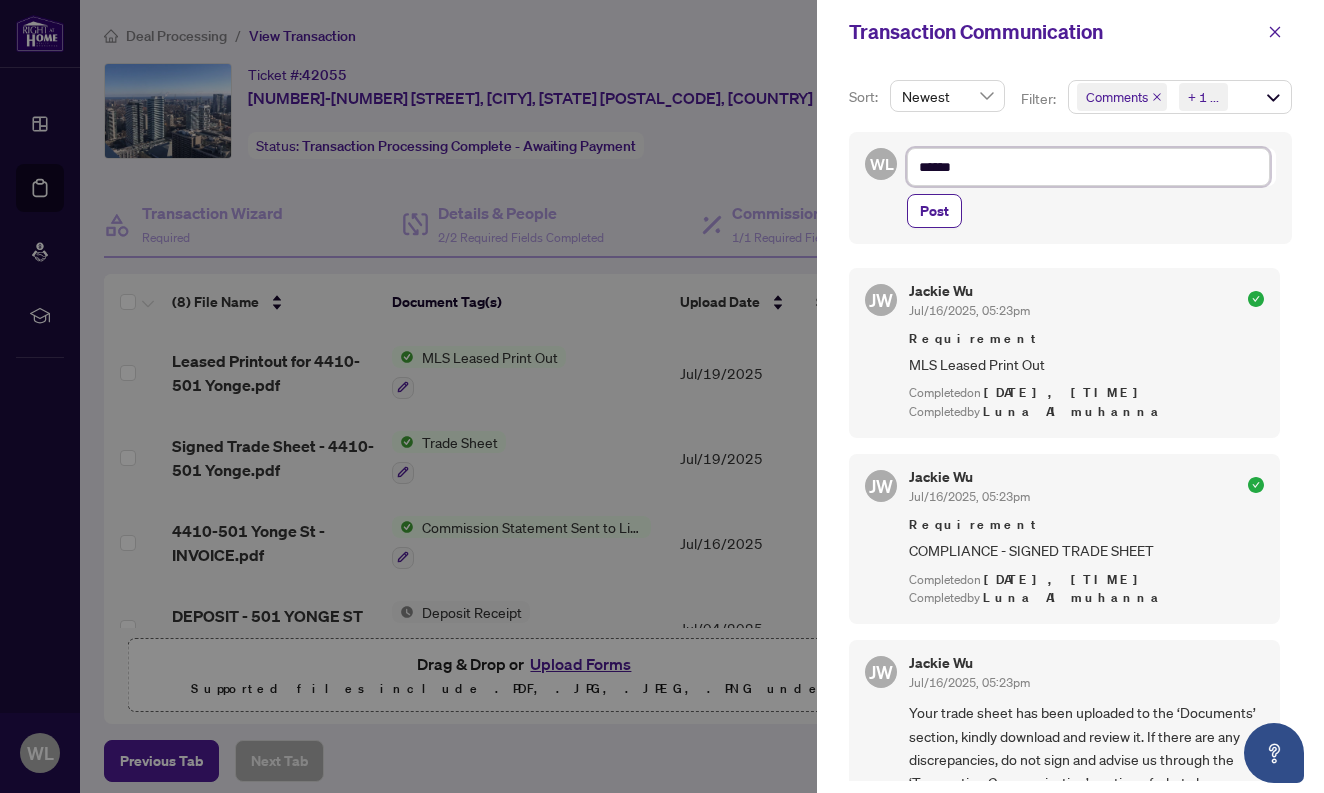 type on "*******" 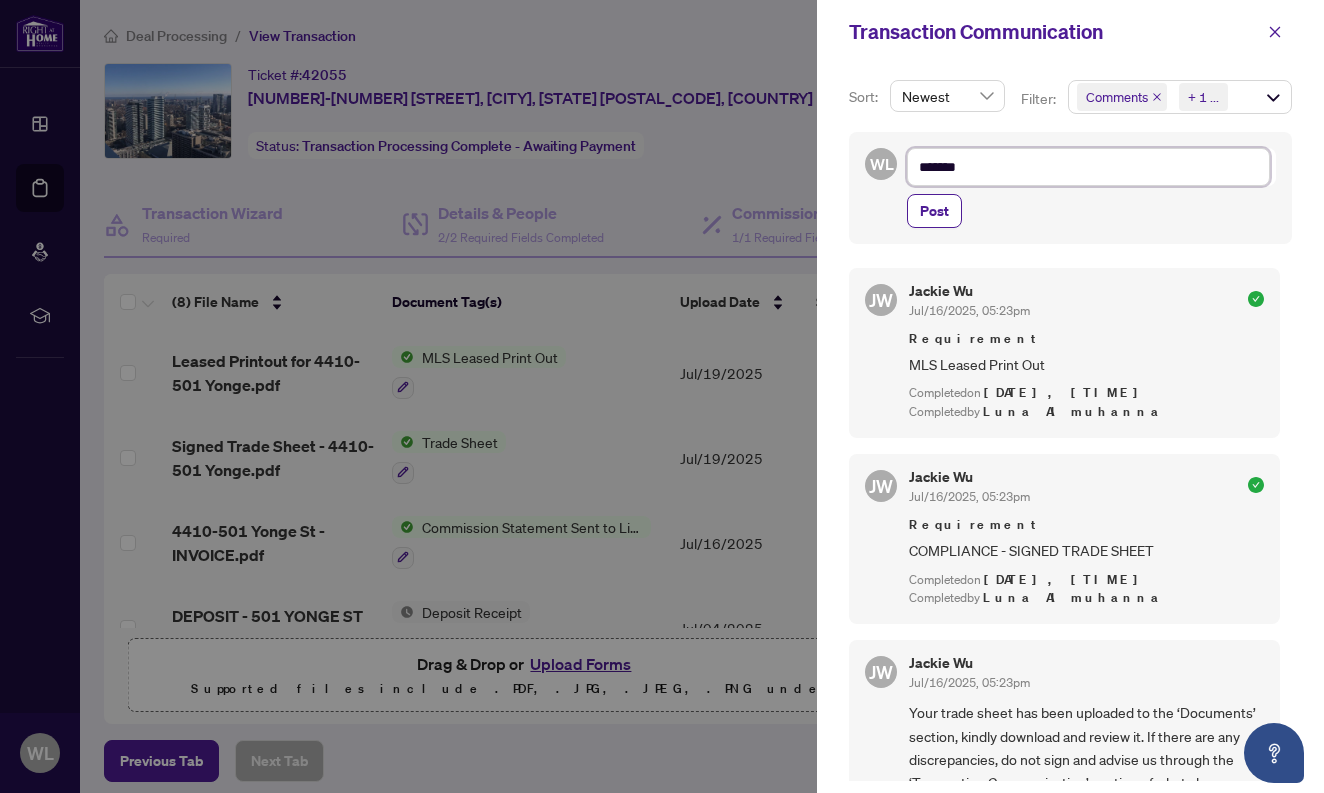 type on "********" 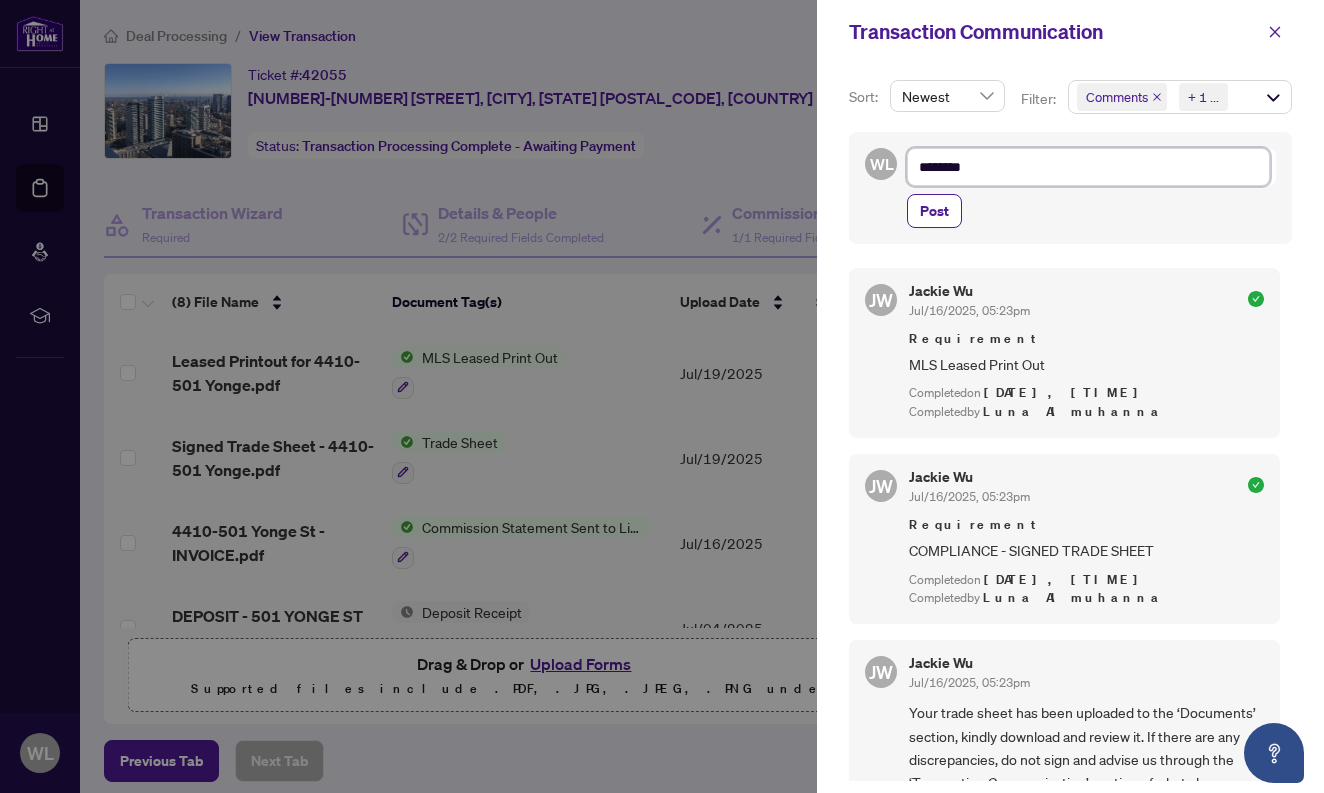 type on "*********" 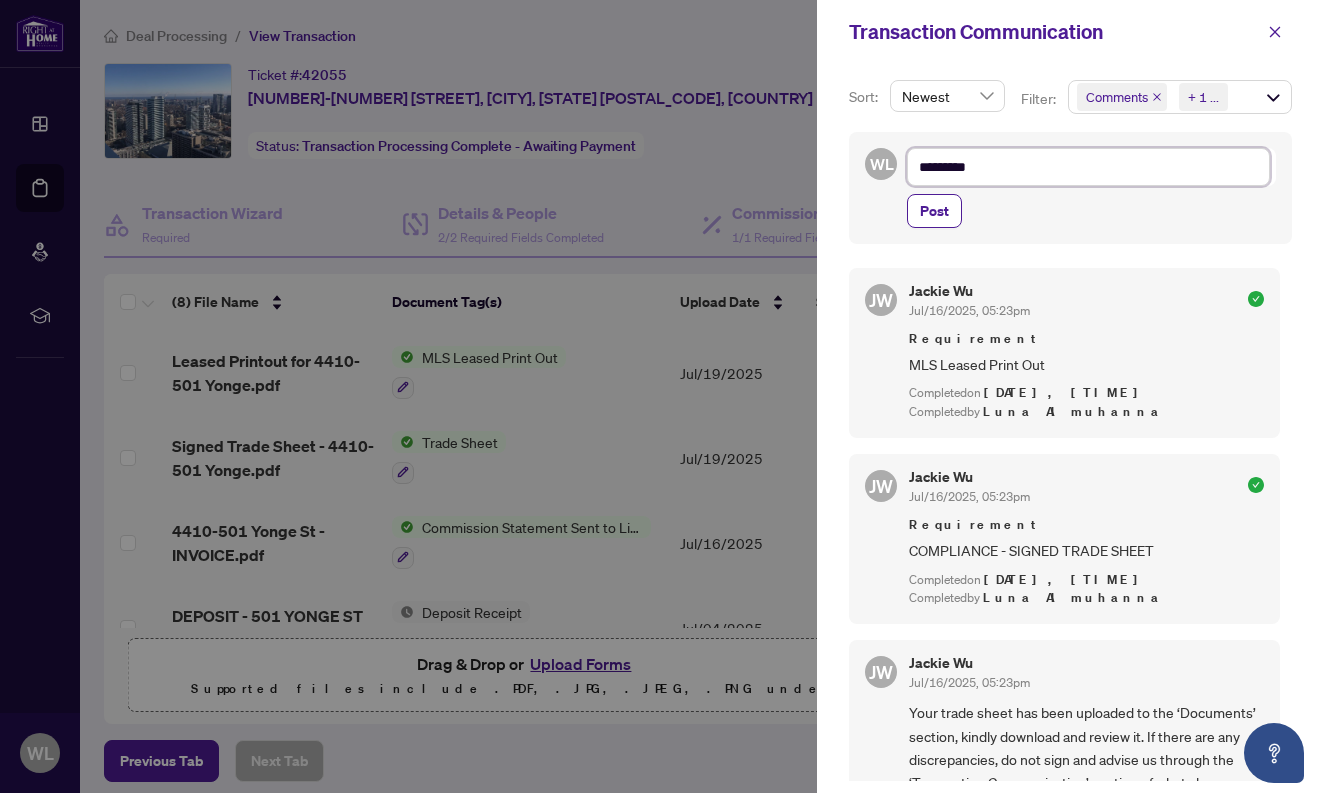 type on "*********" 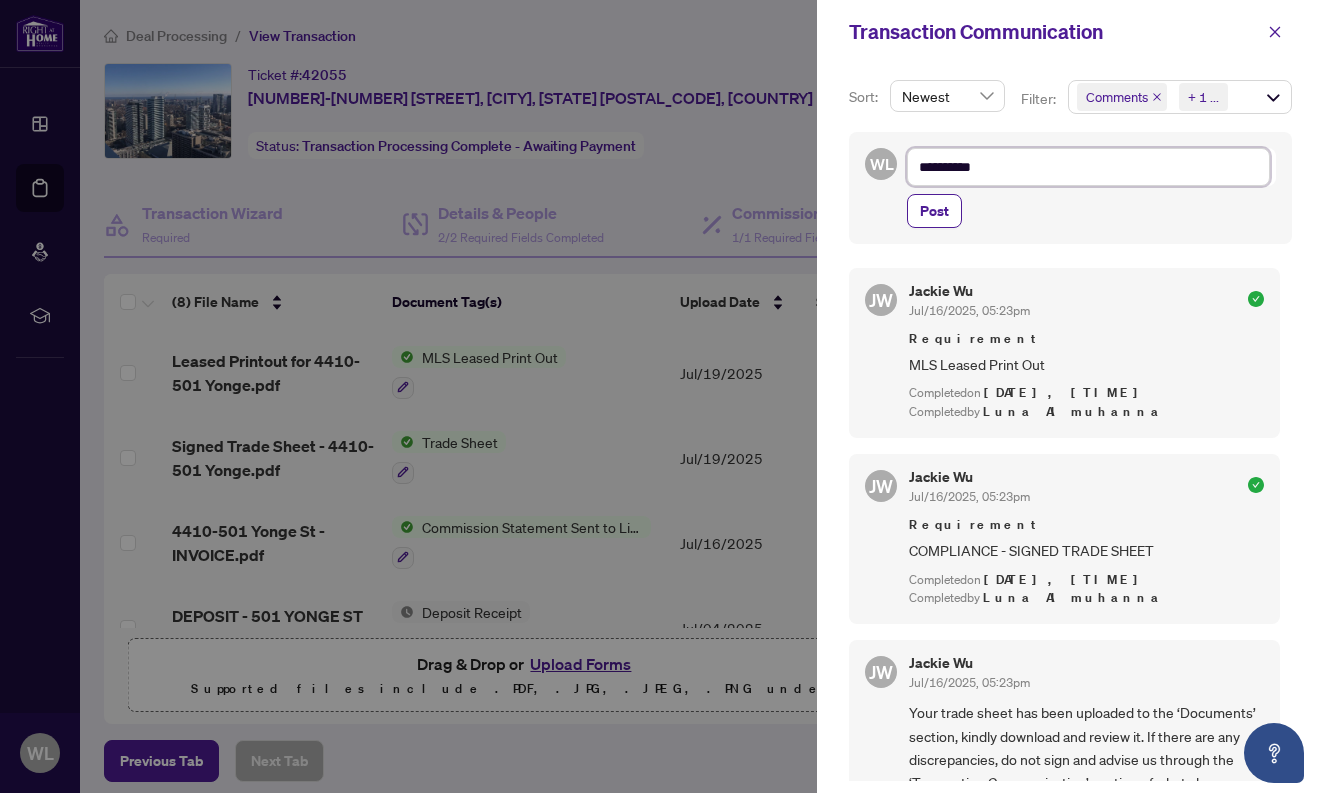type on "**********" 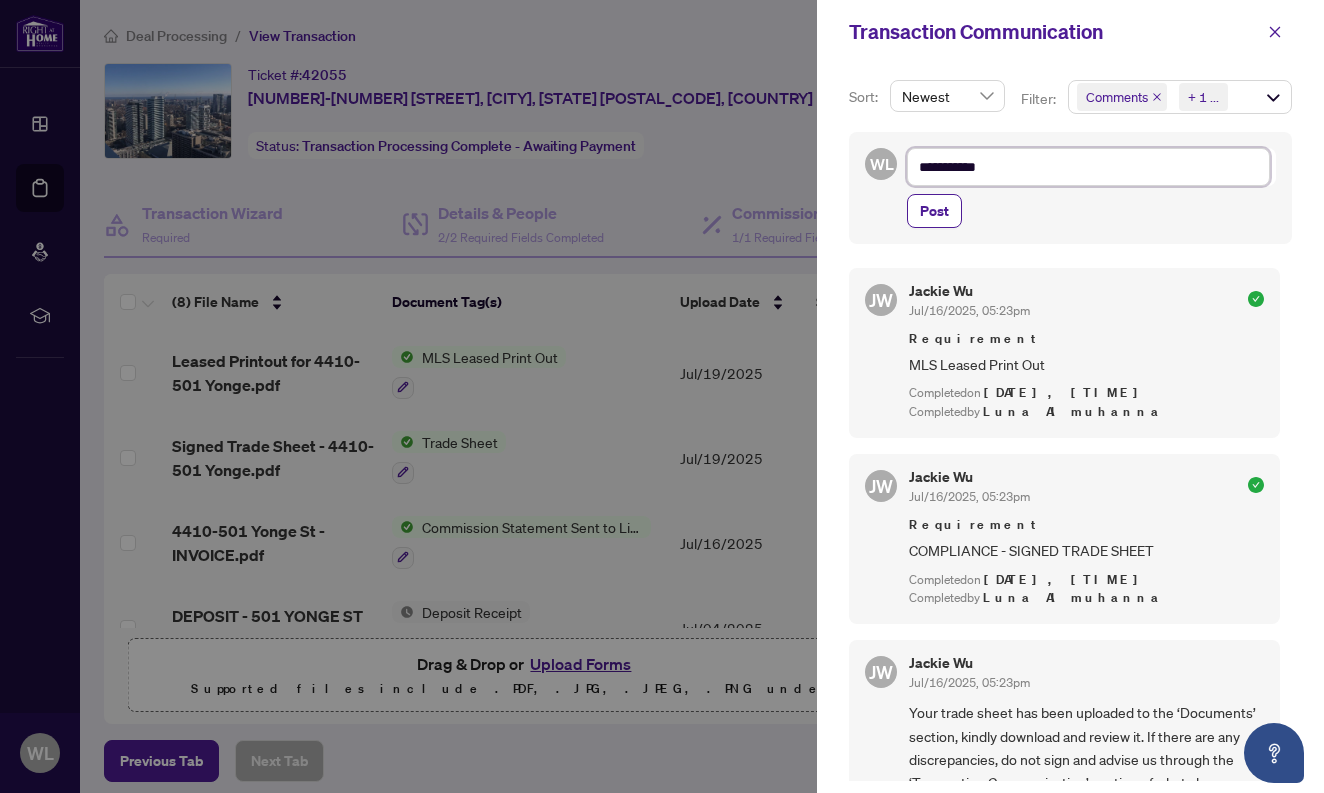 type on "**********" 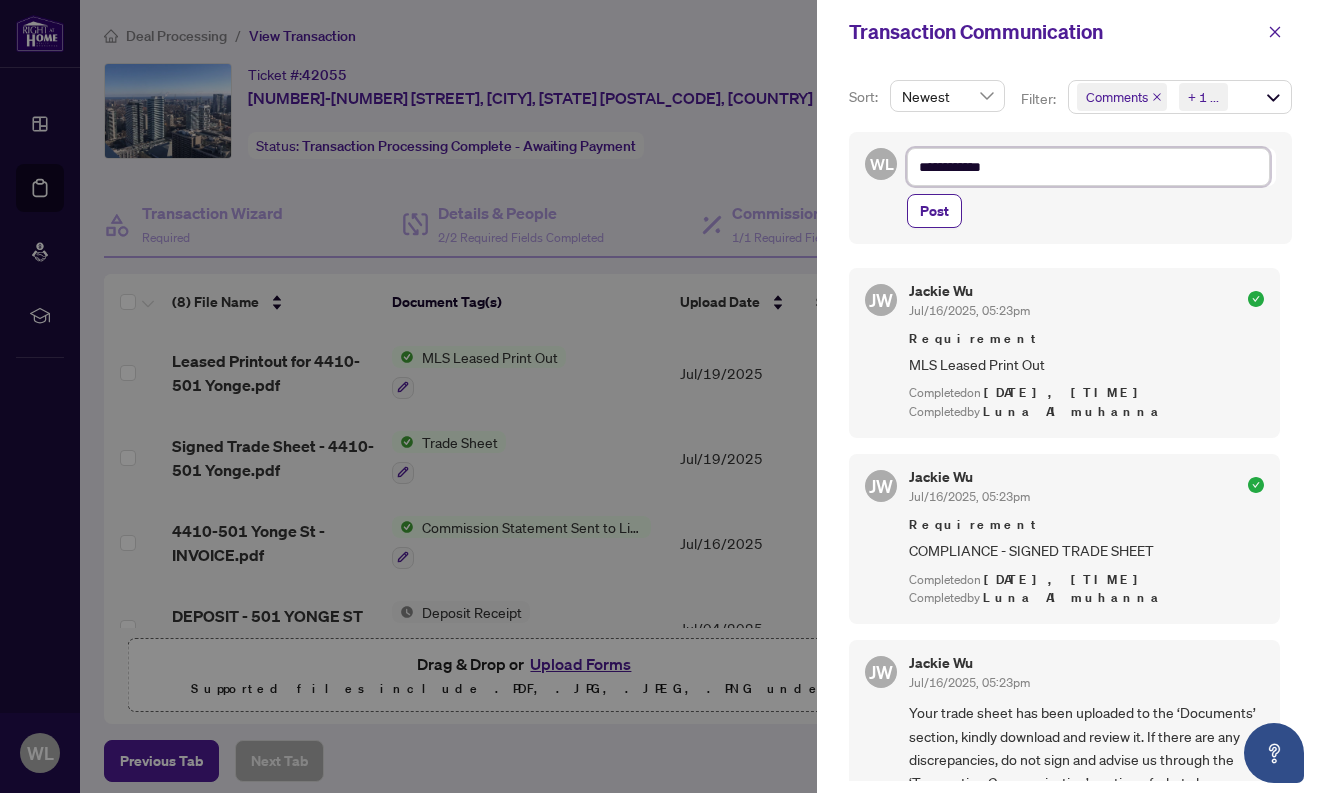 type on "**********" 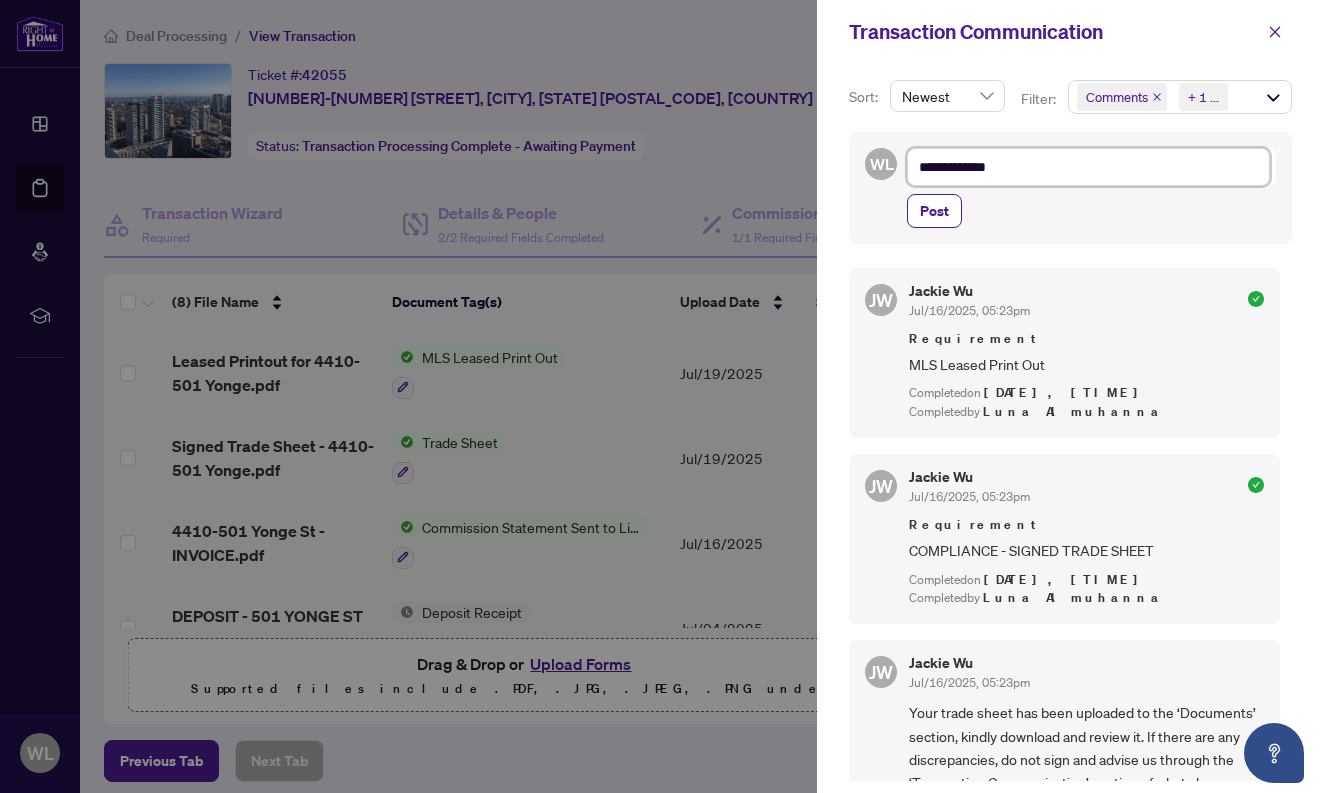 type on "**********" 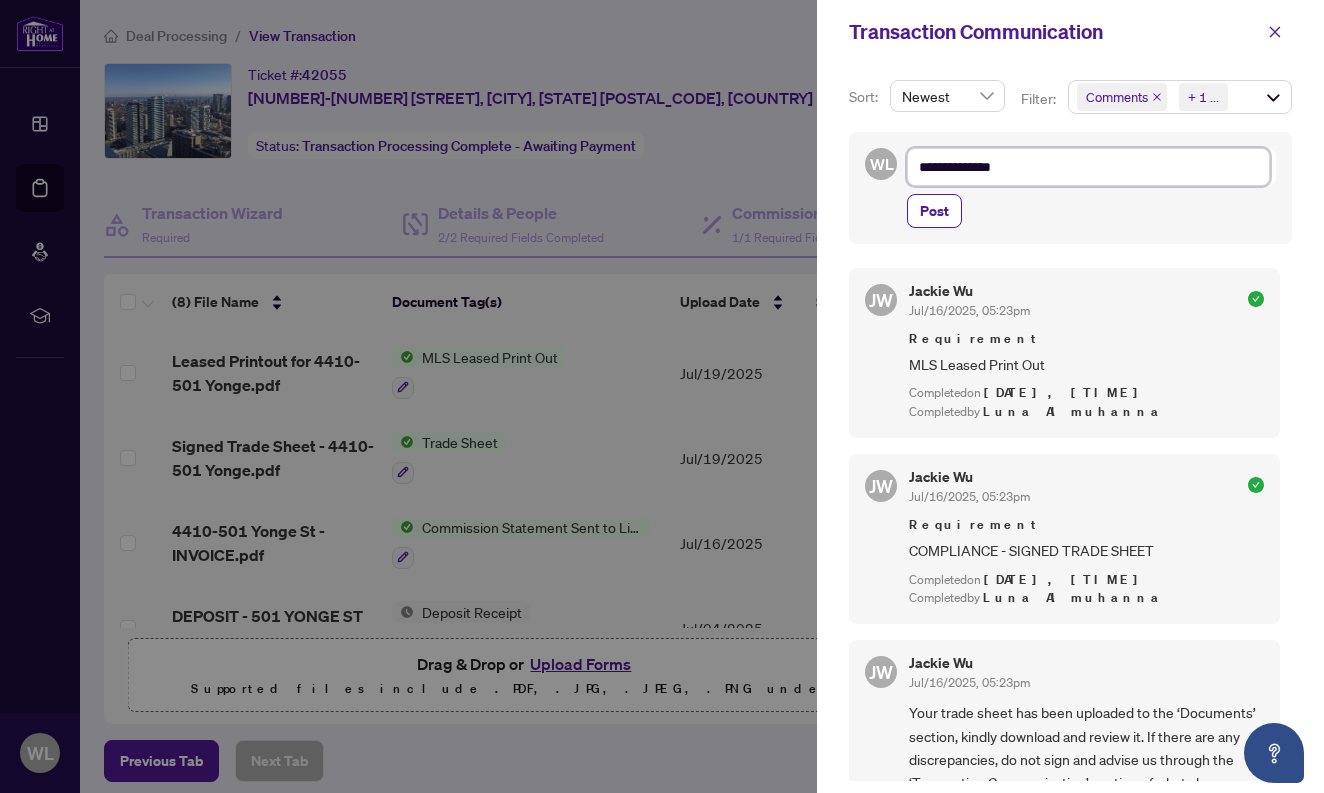 type on "**********" 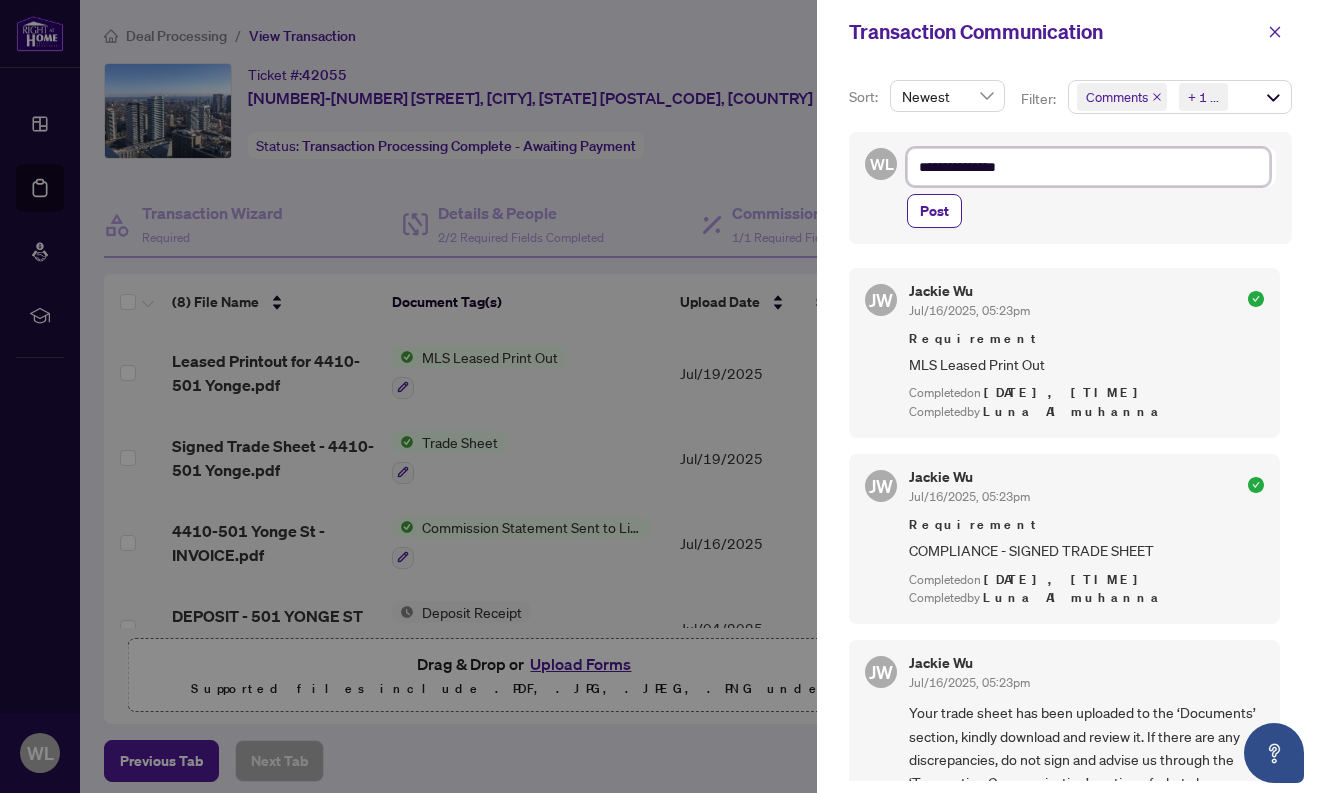 type on "**********" 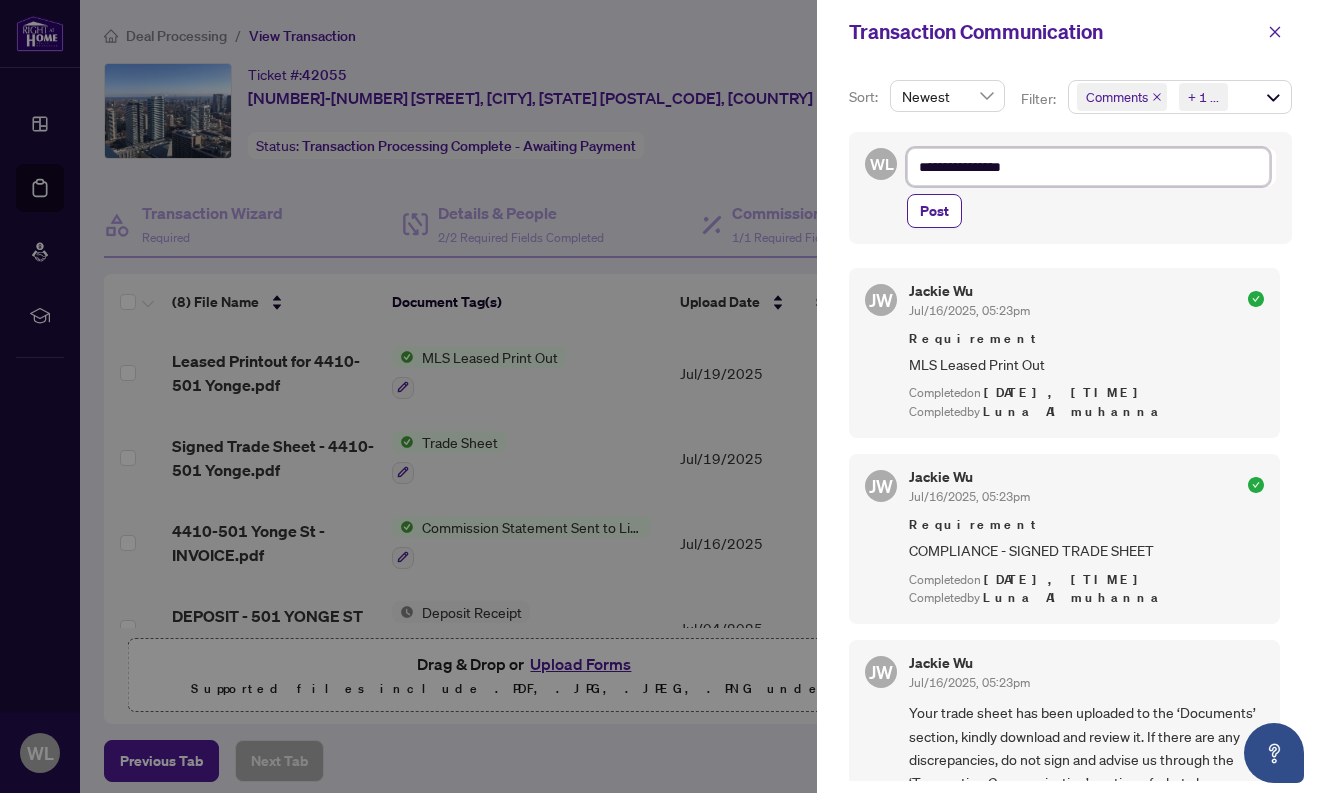 type on "**********" 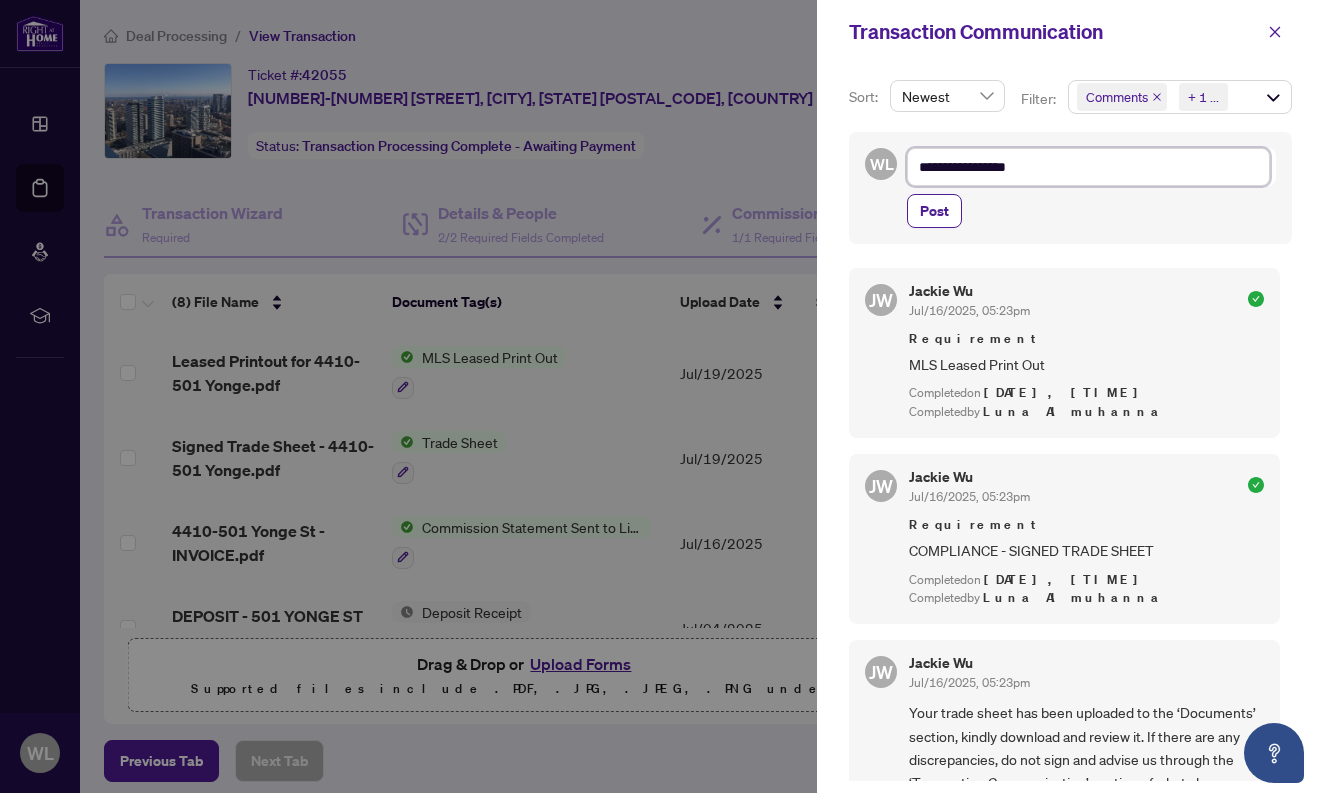 type on "**********" 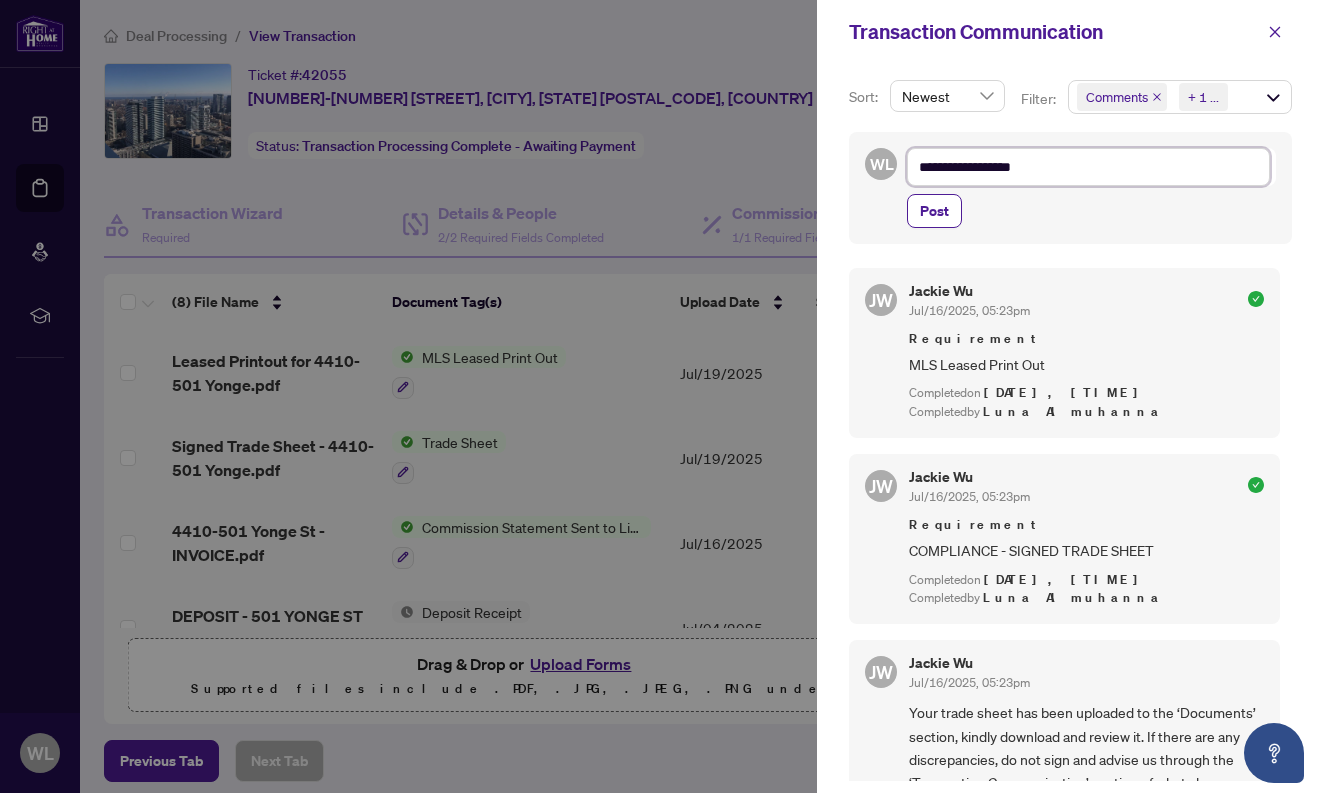 type on "**********" 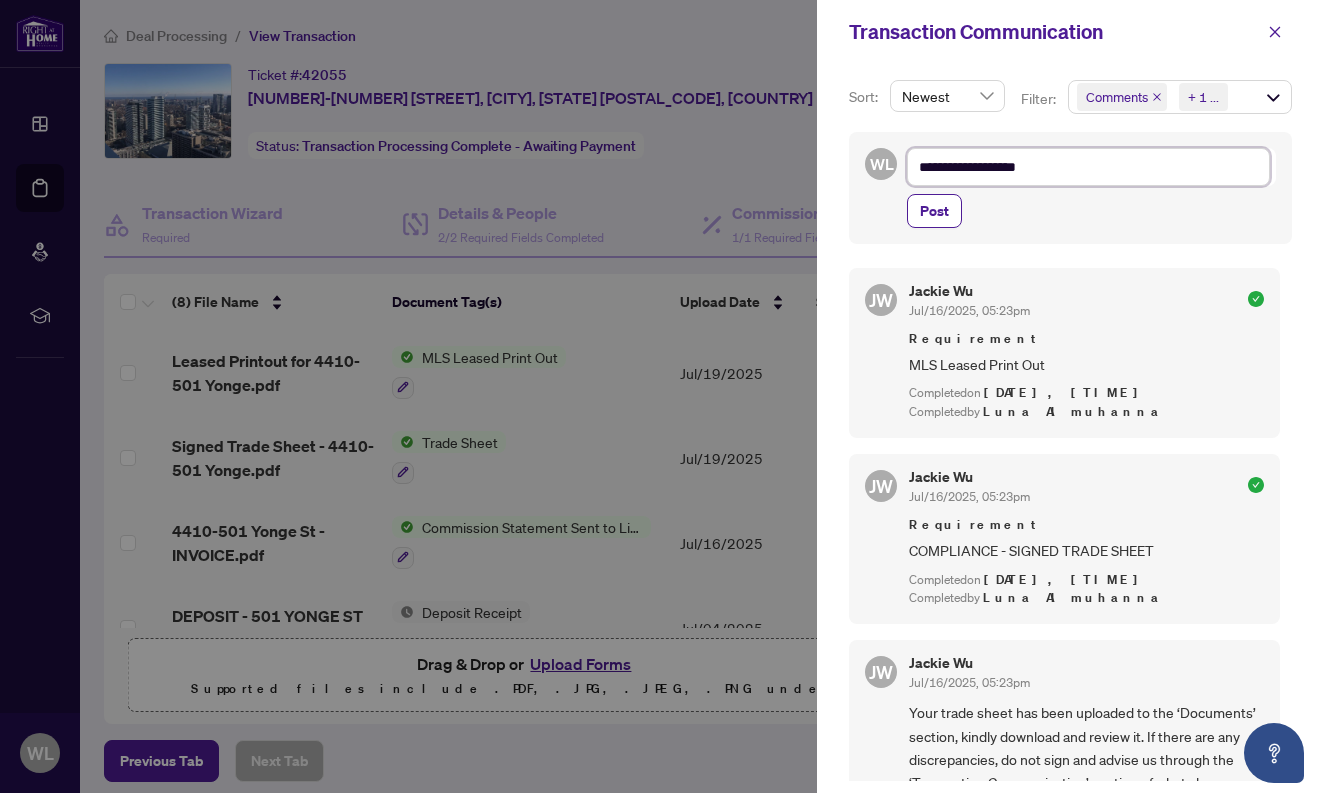 type on "**********" 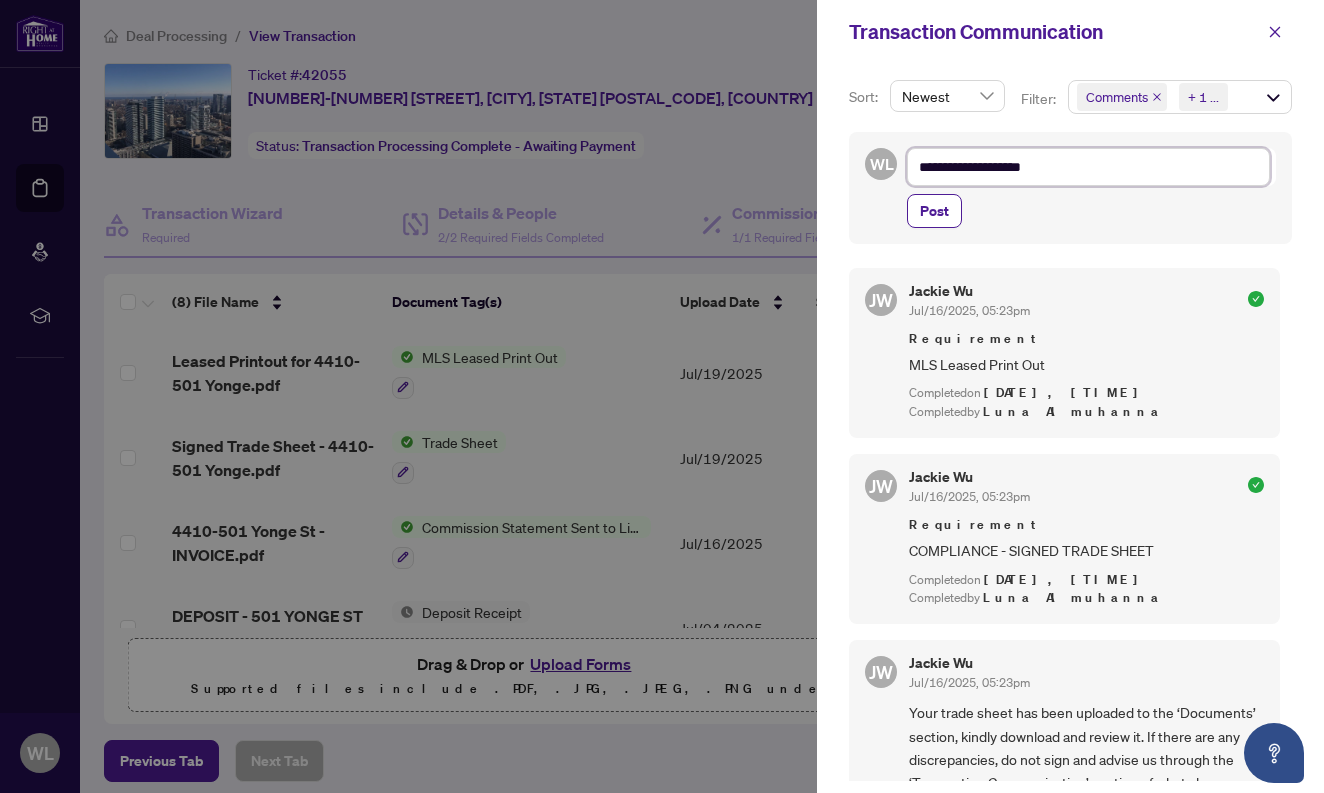 type on "**********" 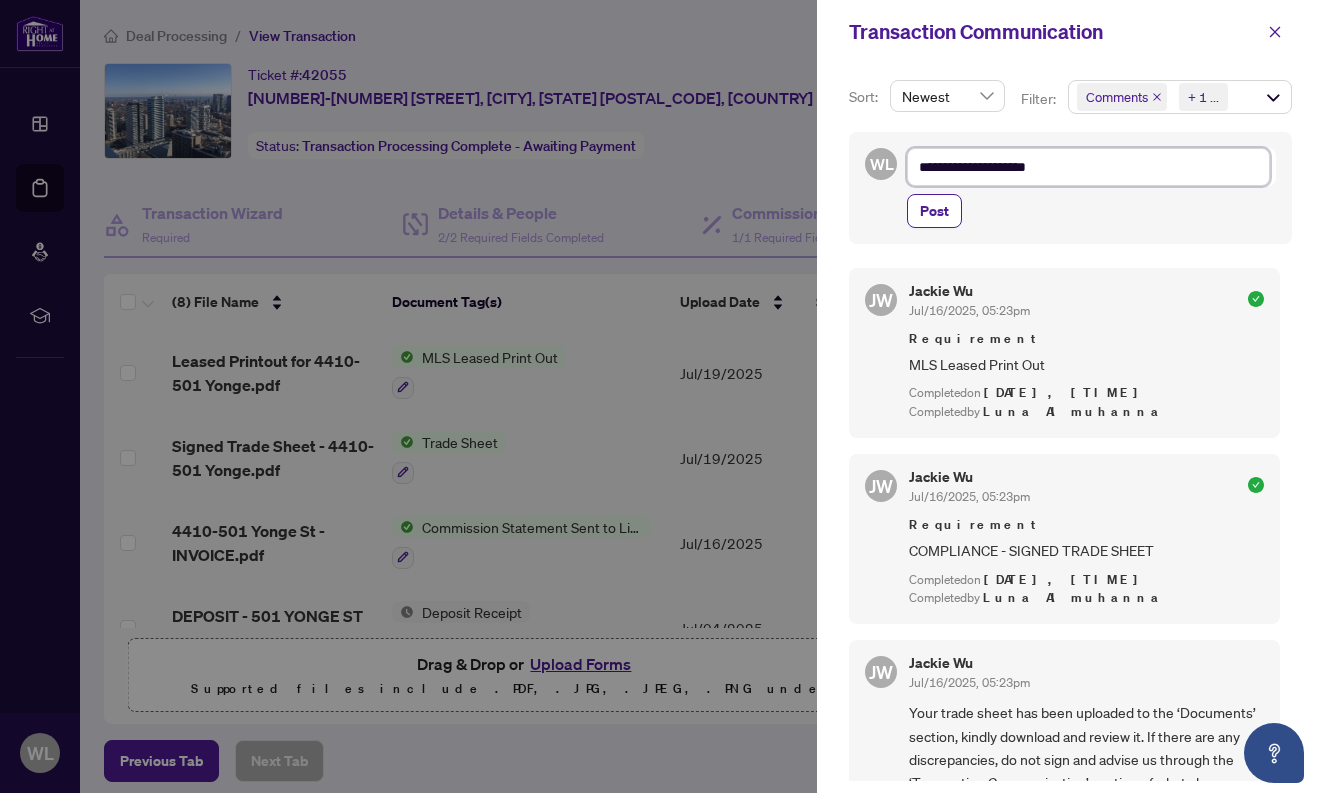 type on "**********" 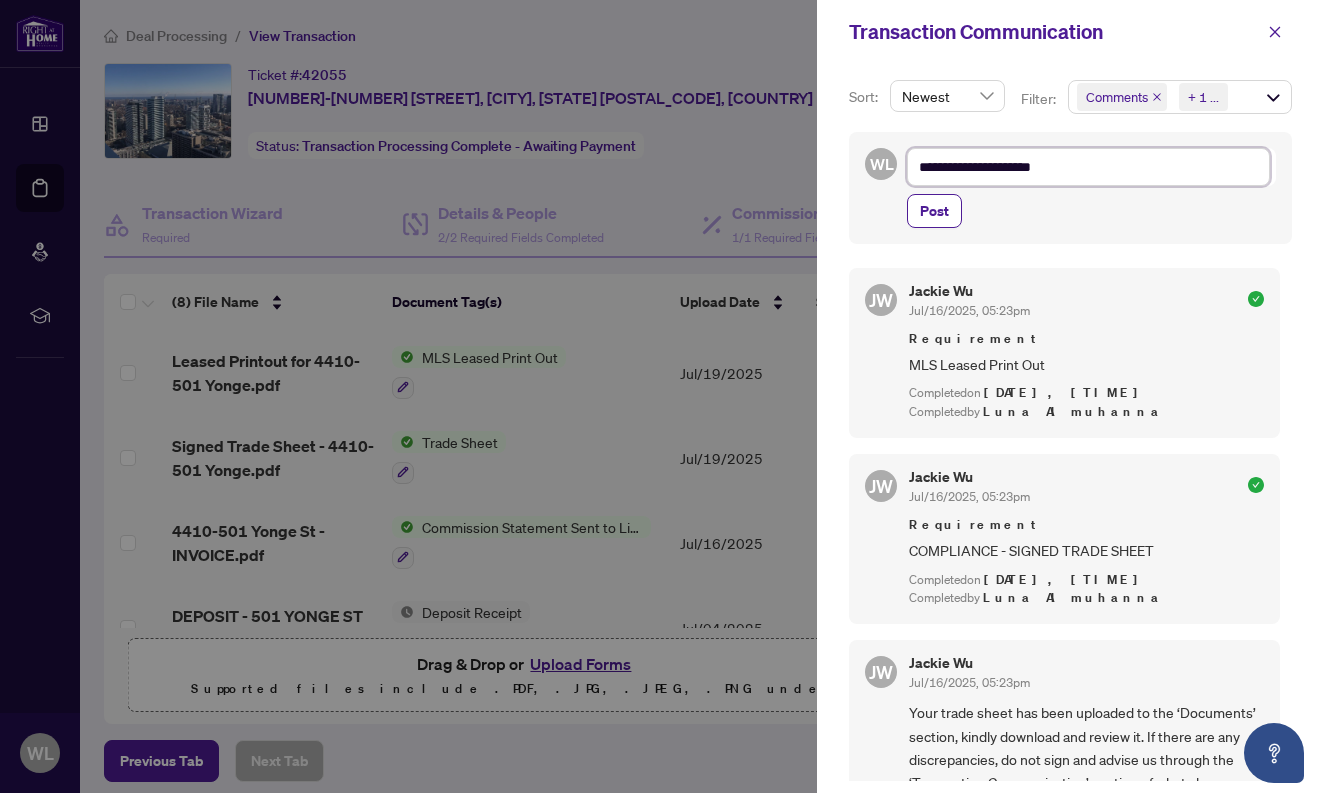 type on "**********" 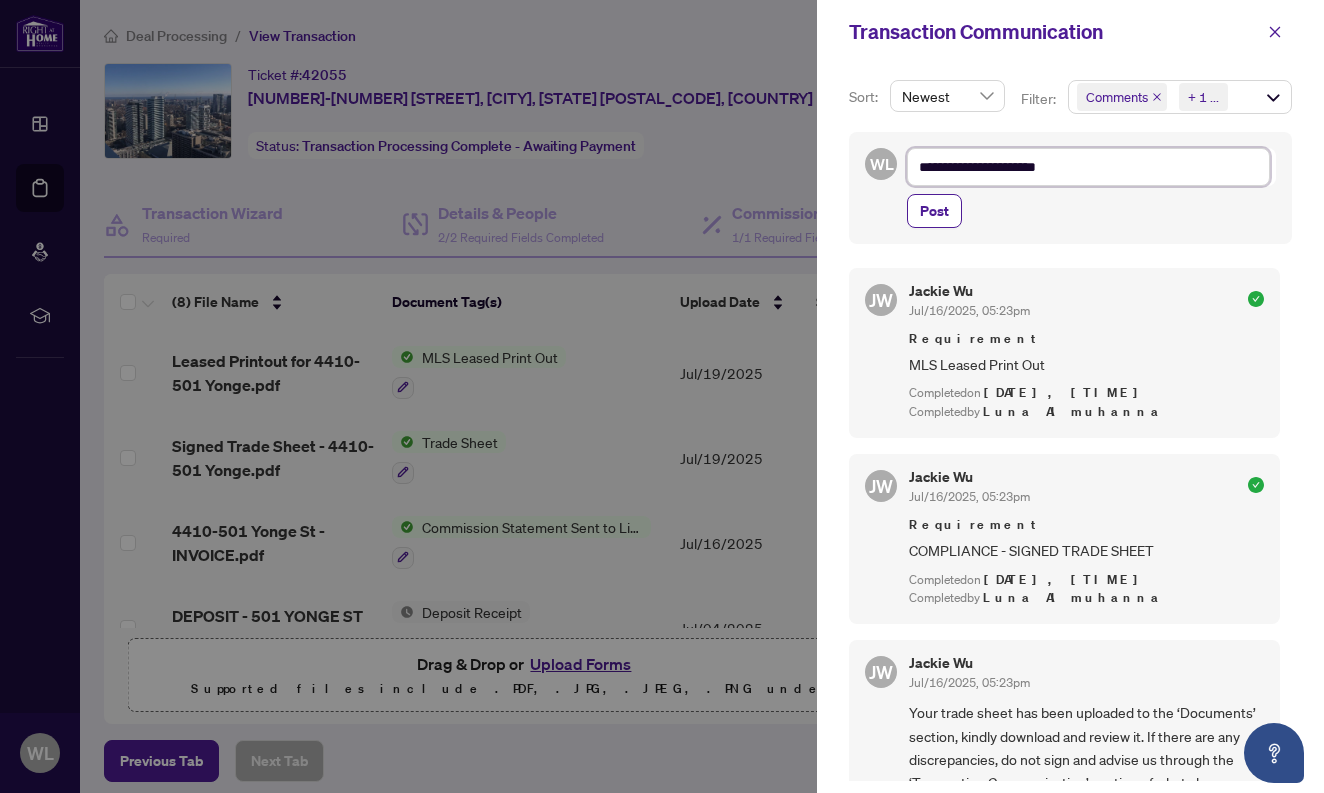 type on "**********" 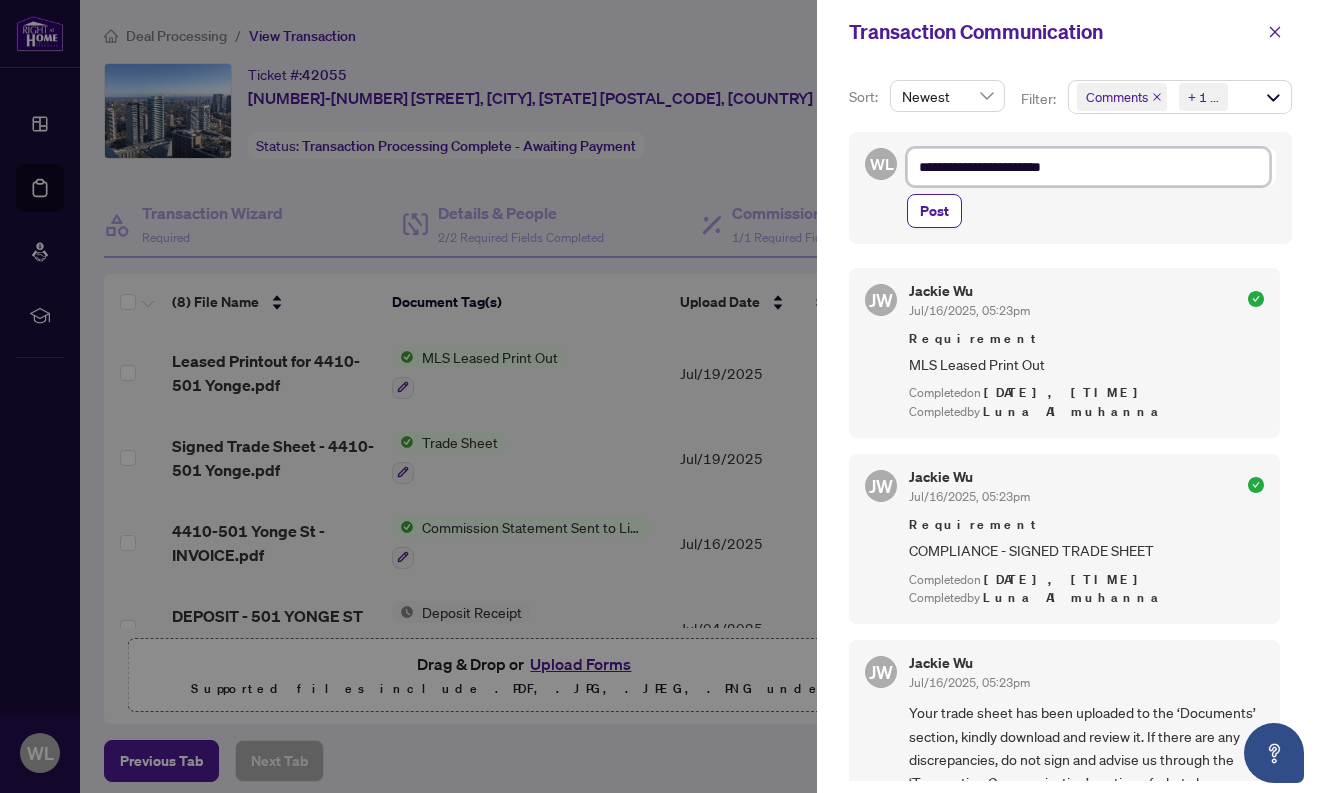type on "**********" 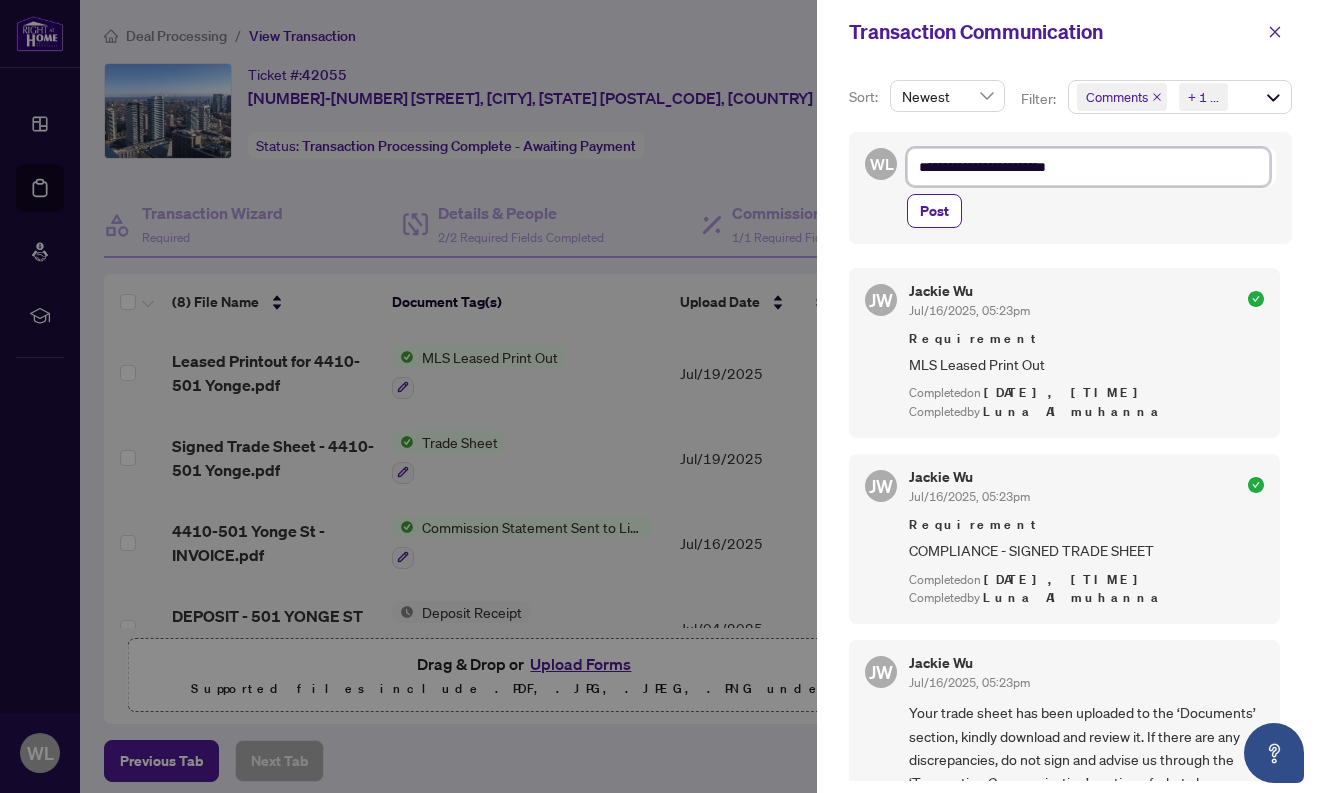 type on "**********" 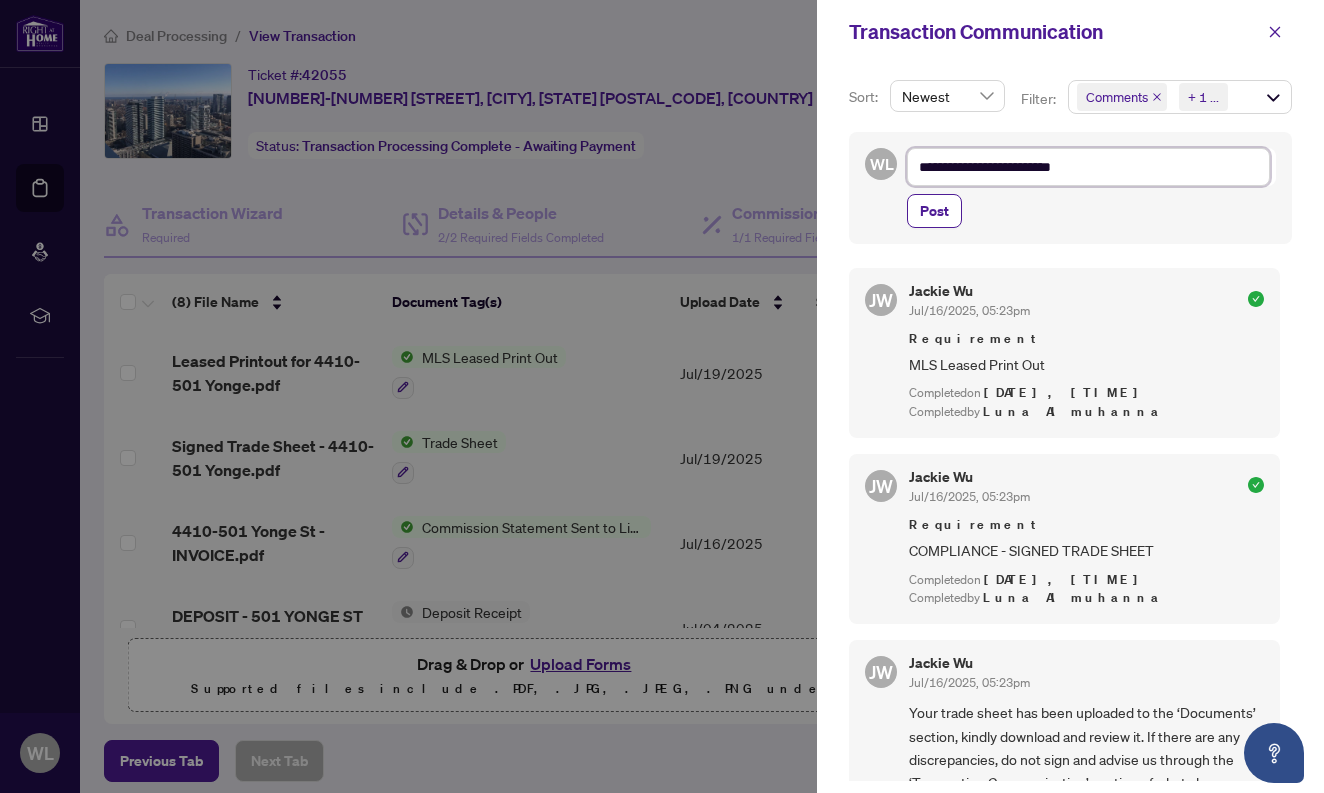 type on "**********" 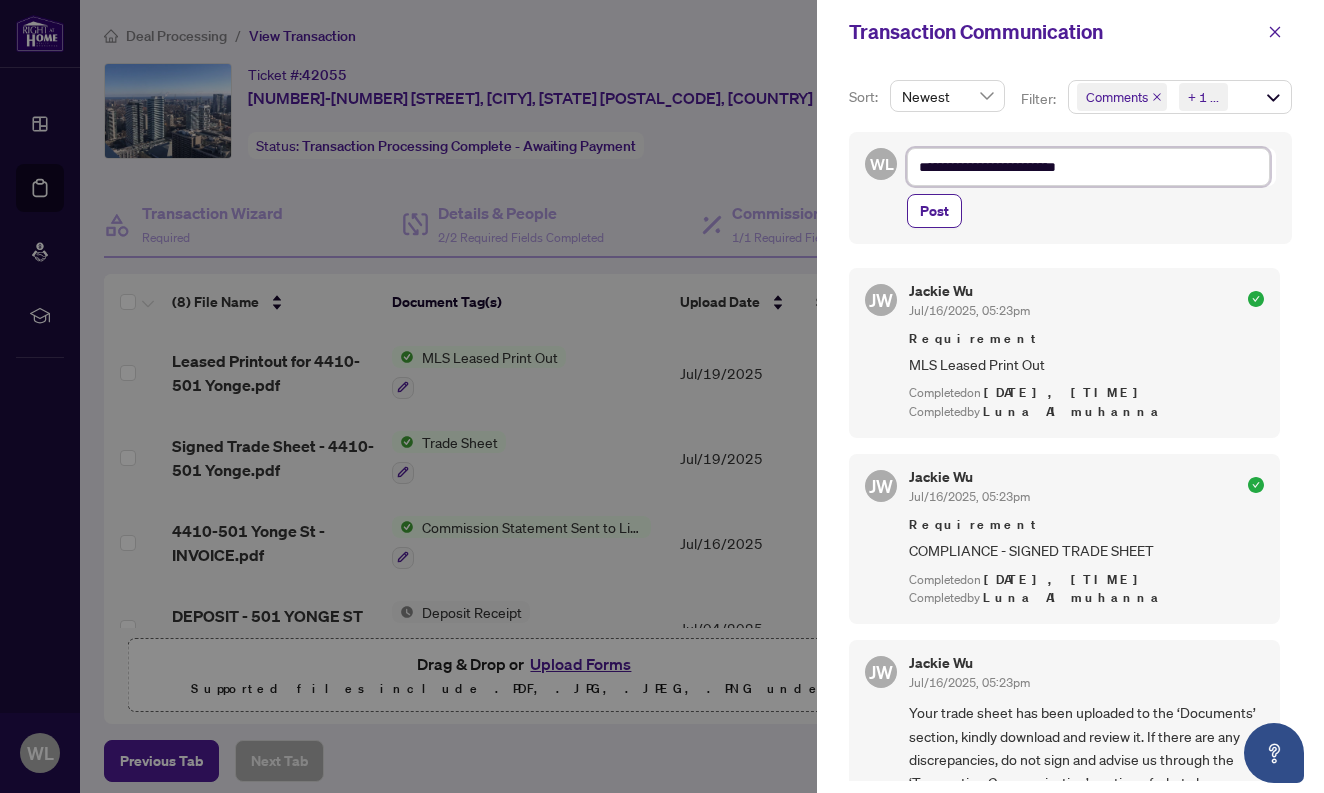 type on "**********" 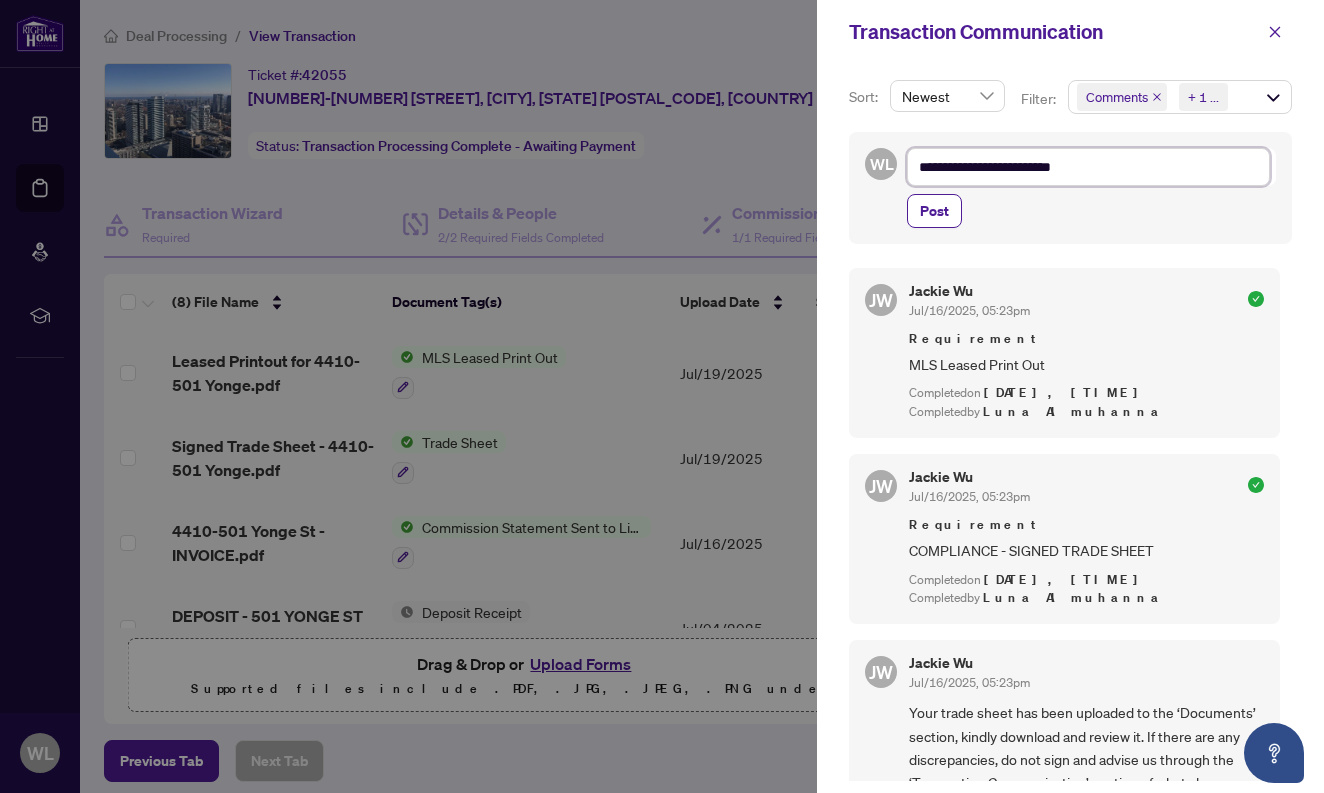 type on "**********" 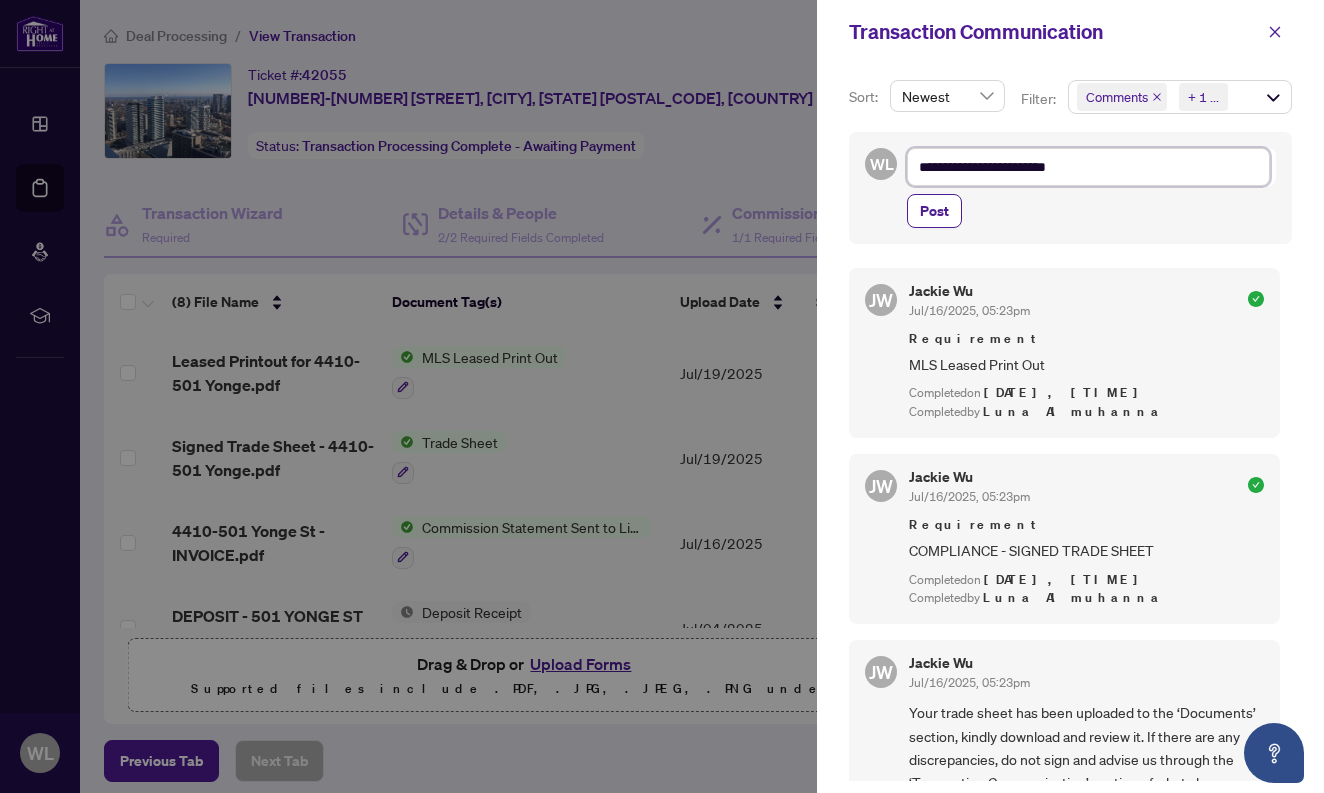 type on "**********" 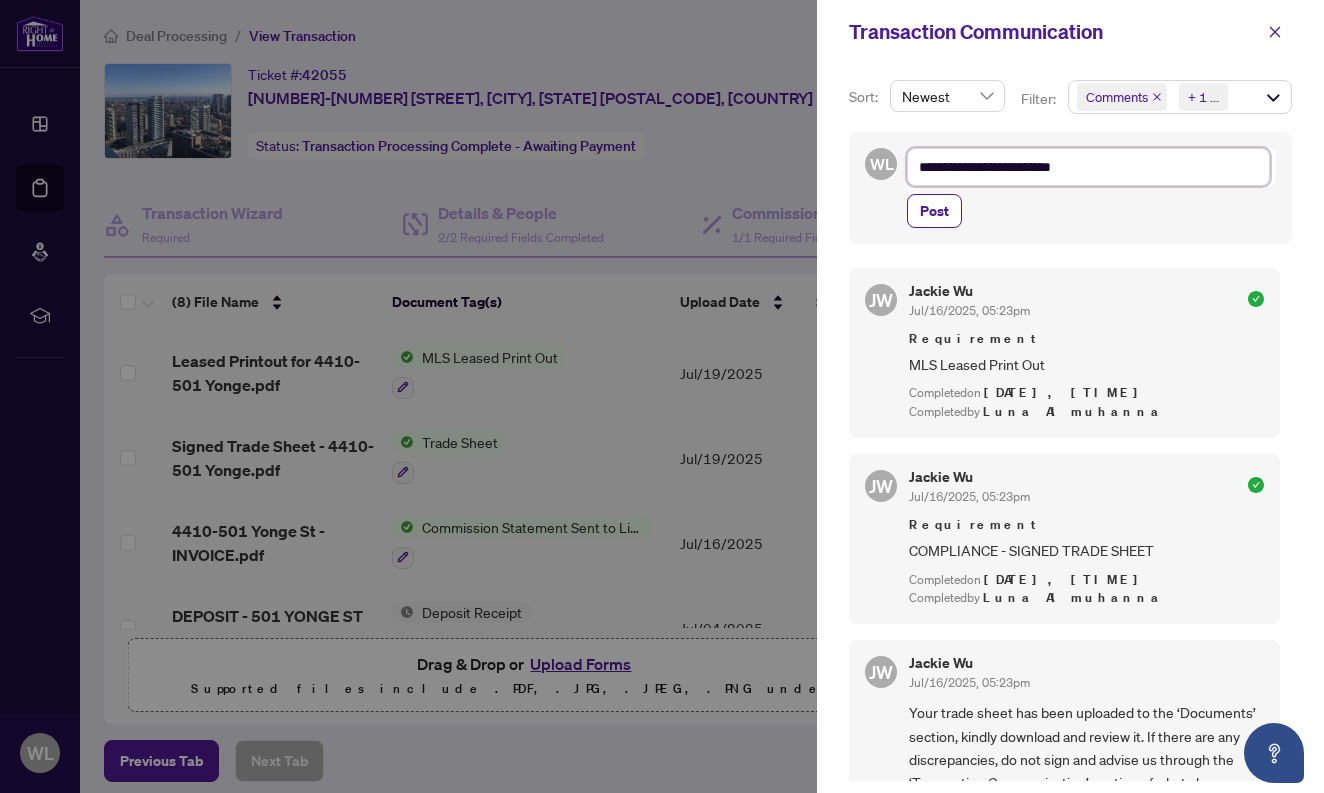 type on "**********" 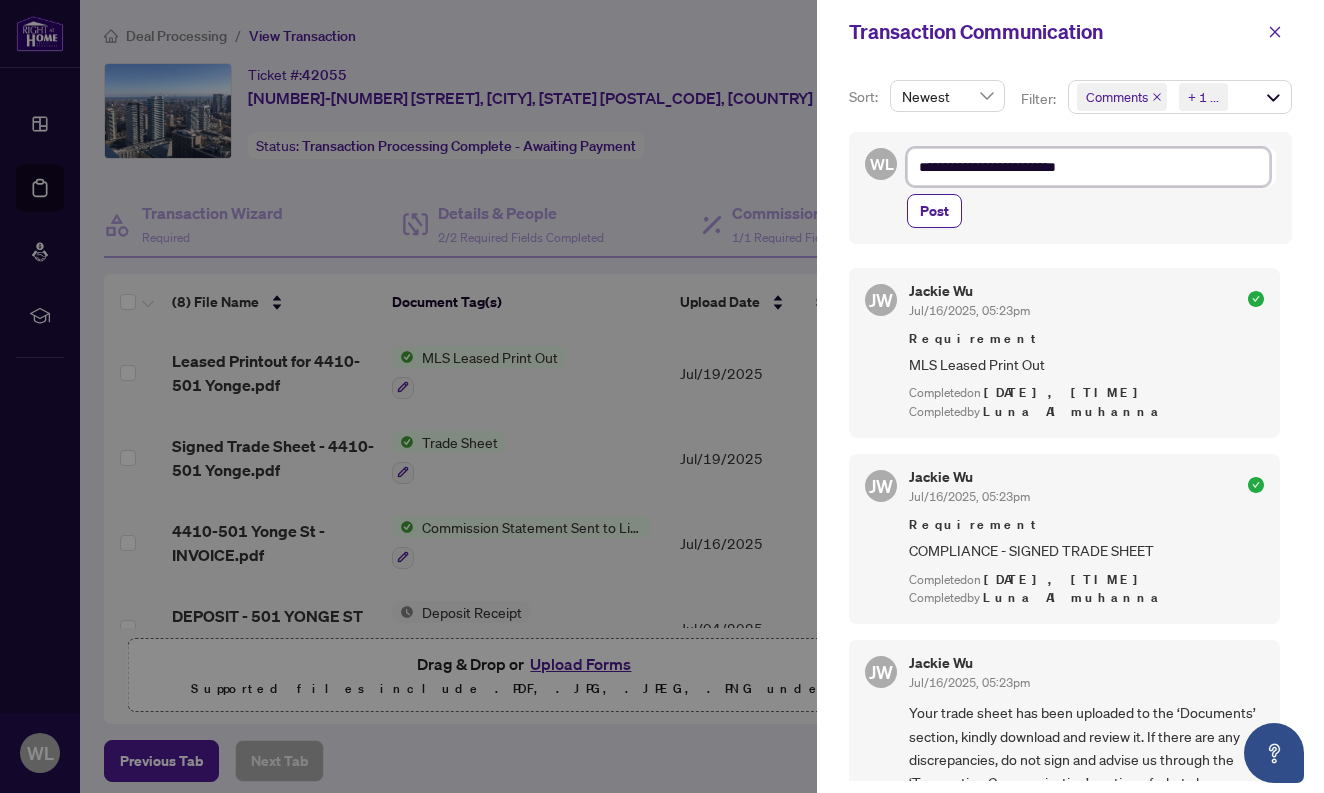 type on "**********" 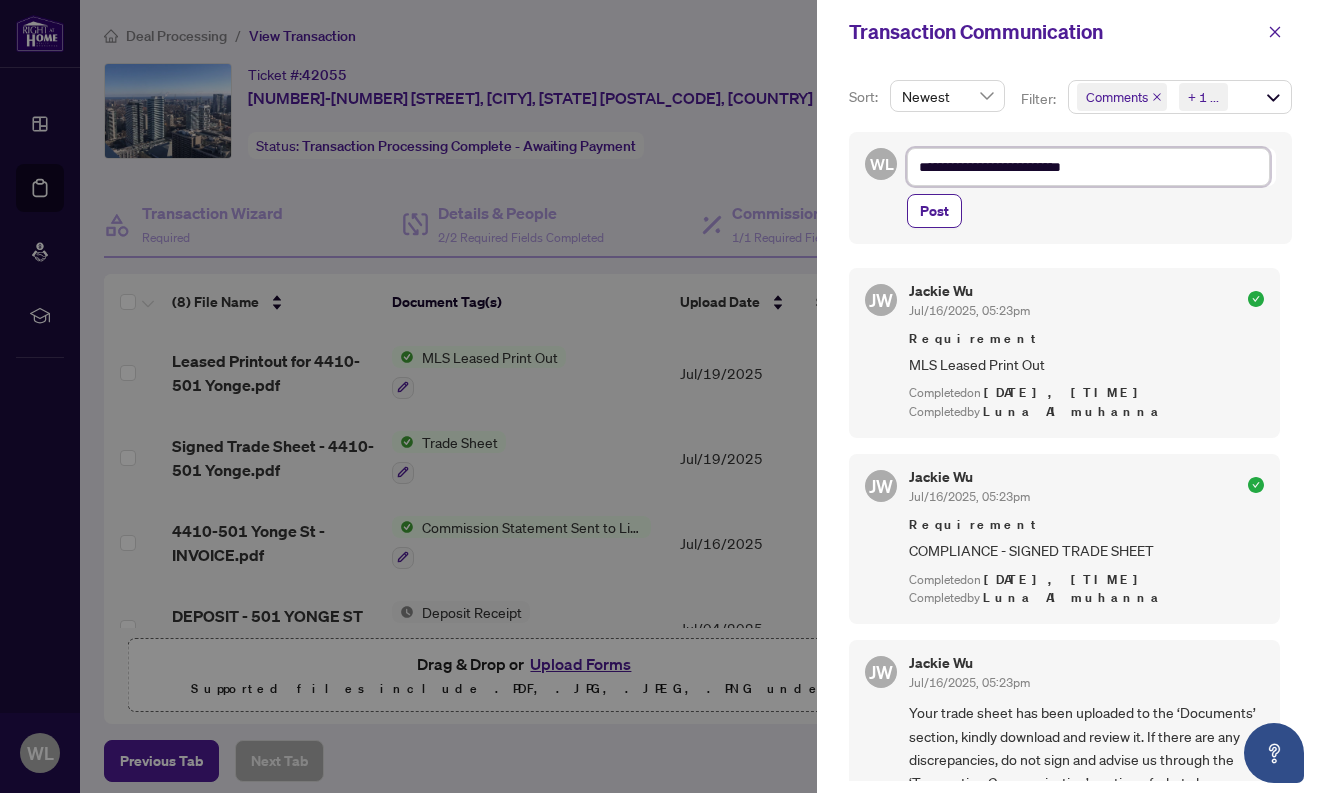 type on "**********" 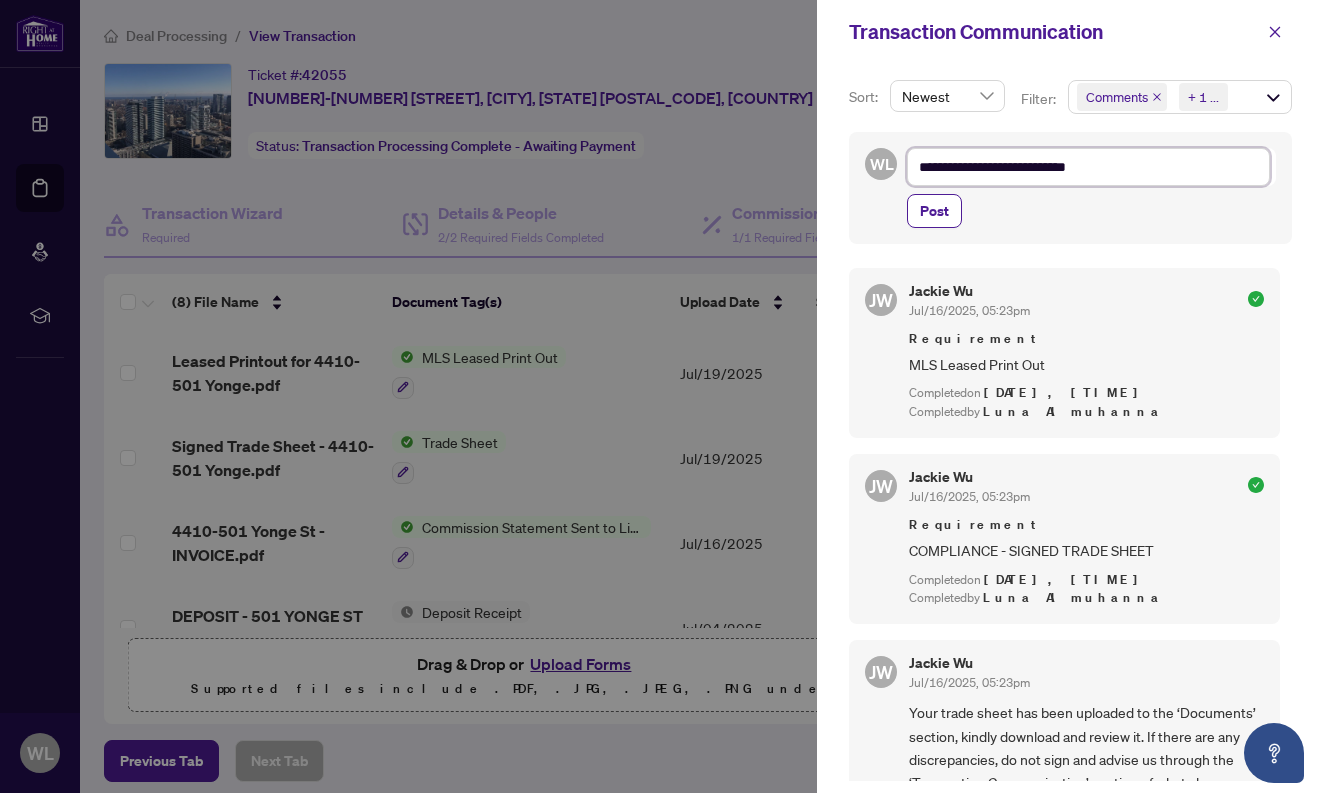 type on "**********" 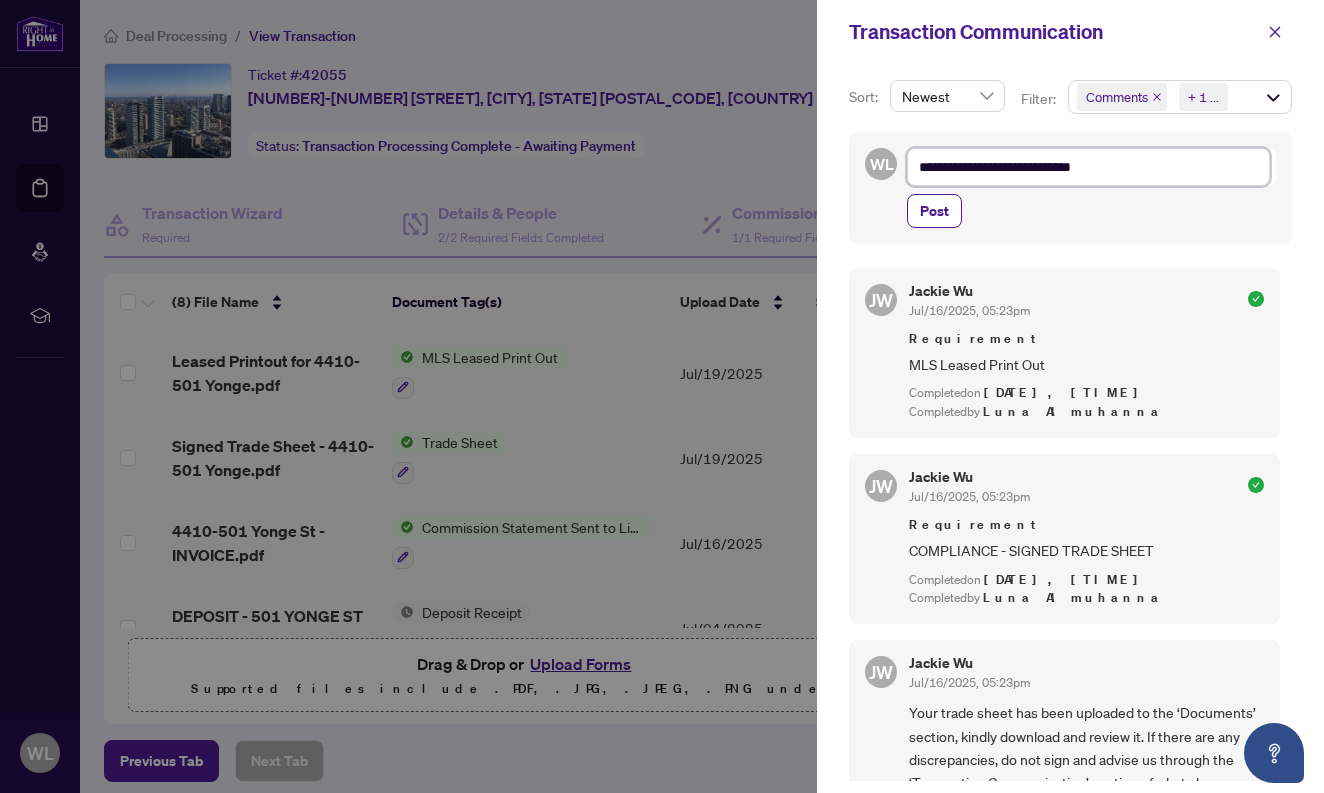 type on "**********" 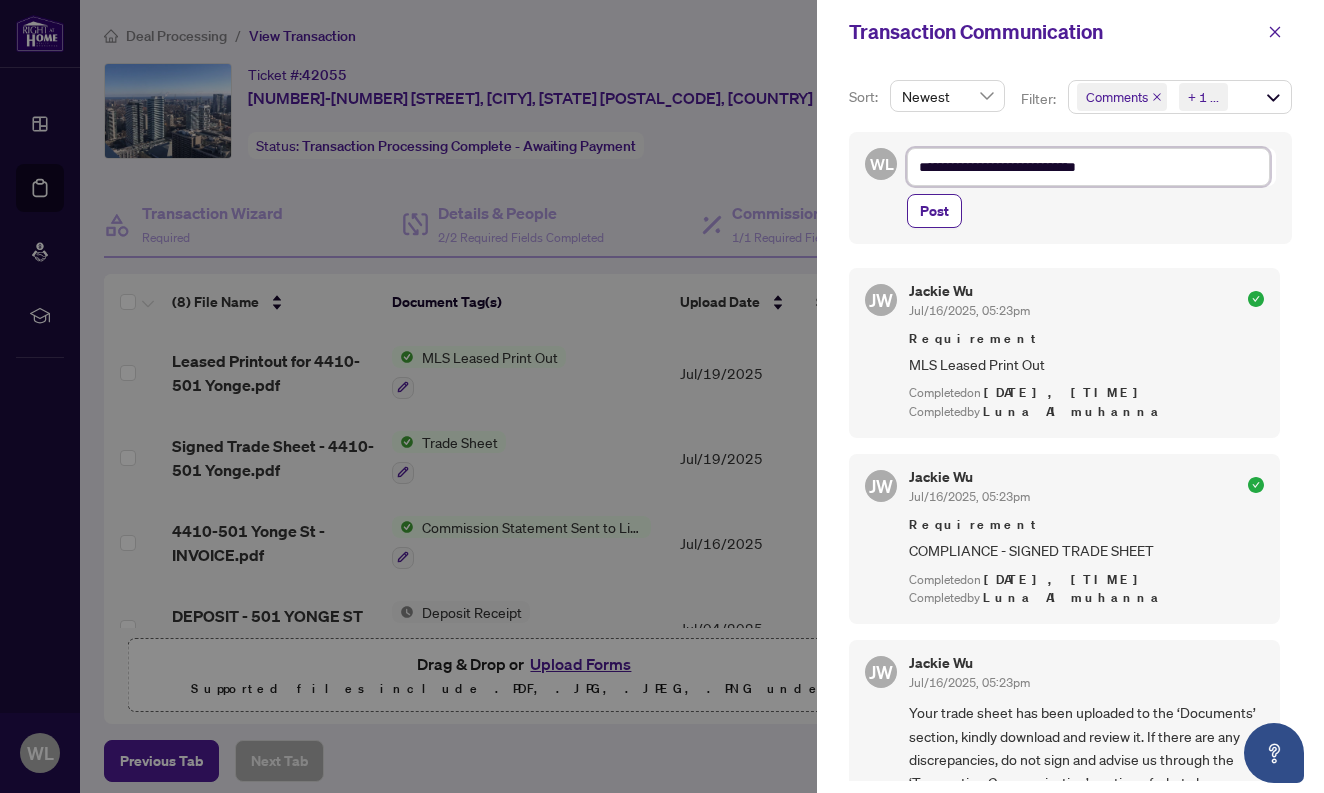 type on "**********" 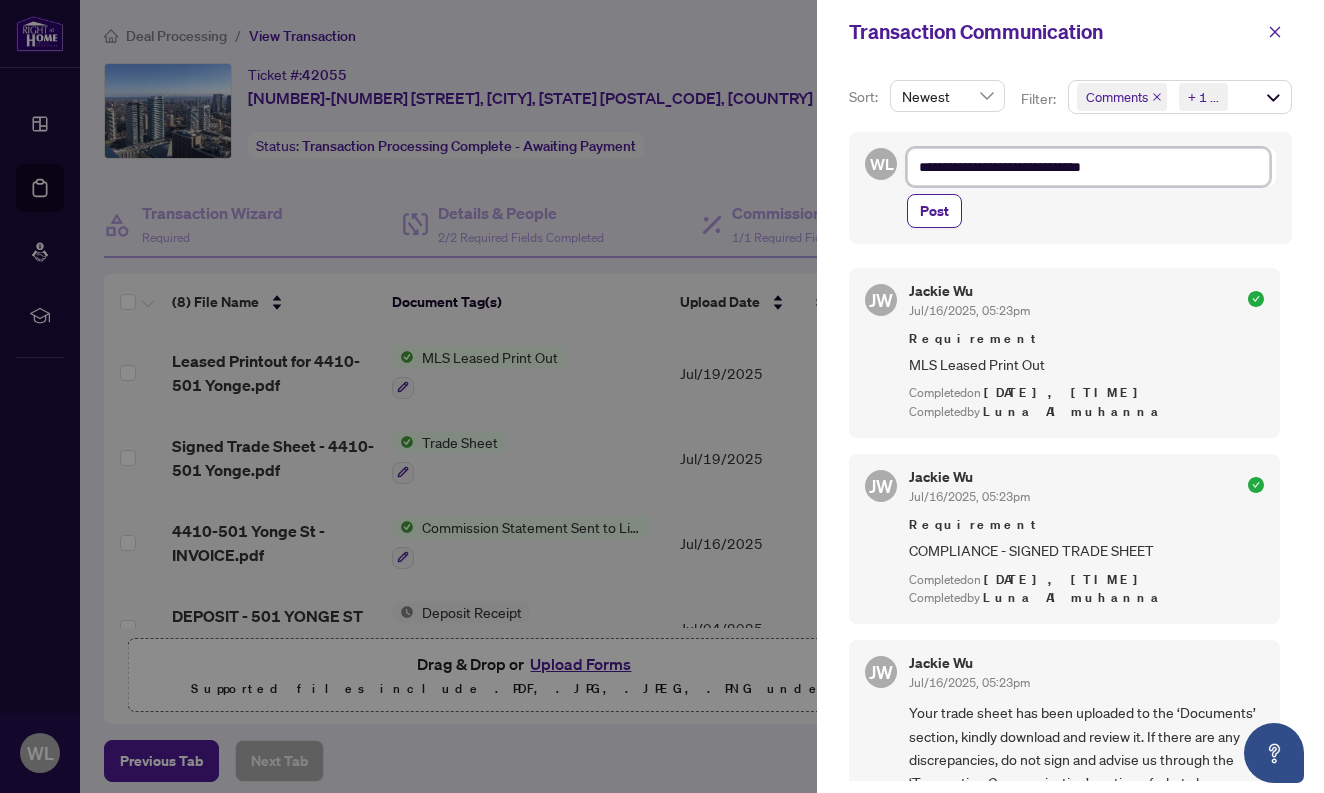 type on "**********" 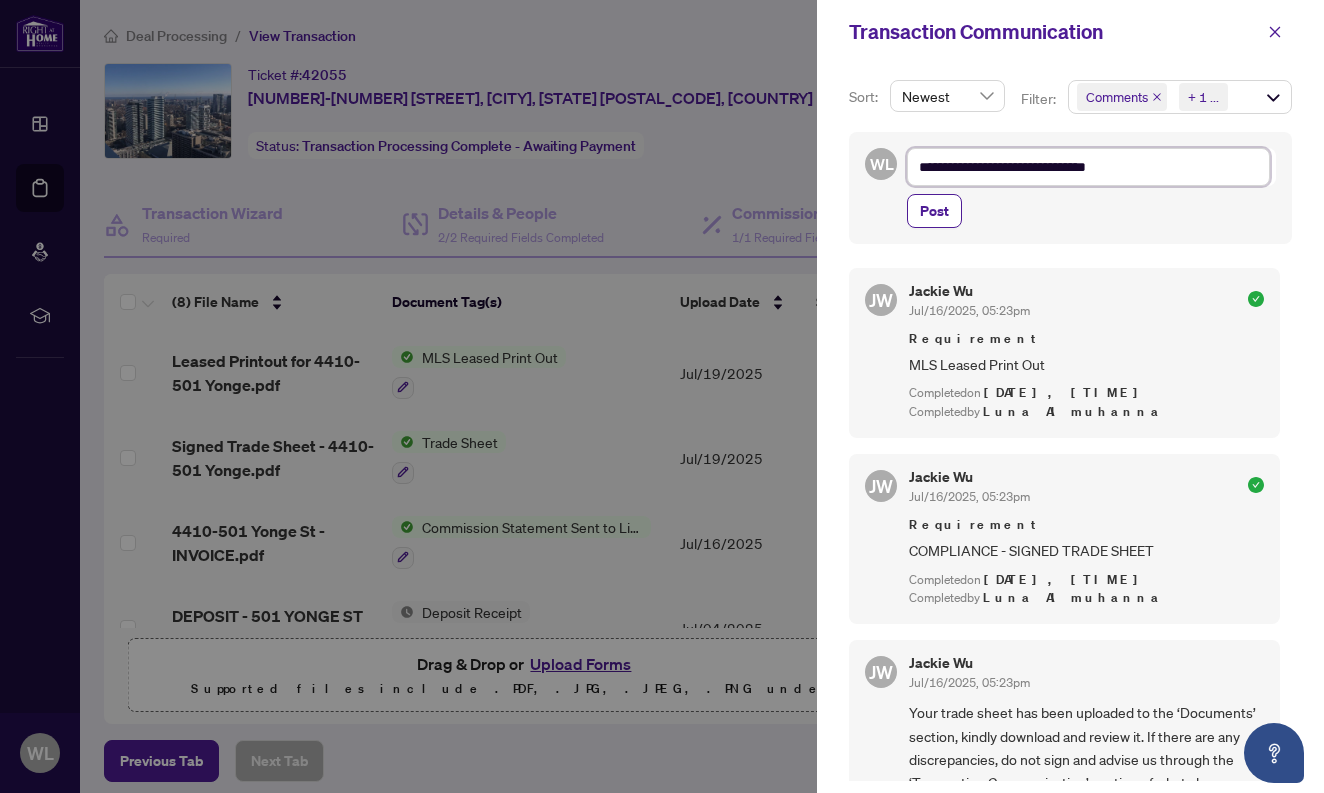type on "**********" 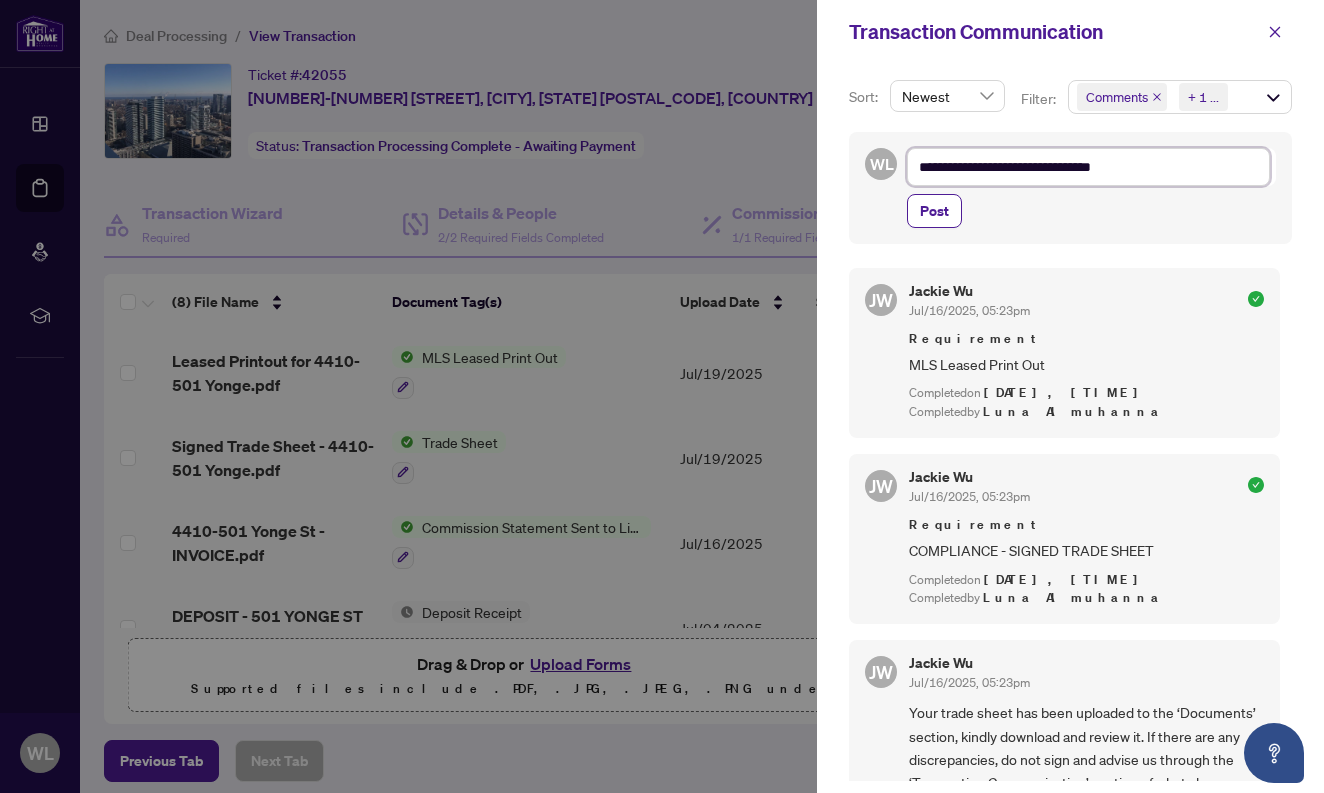 type on "**********" 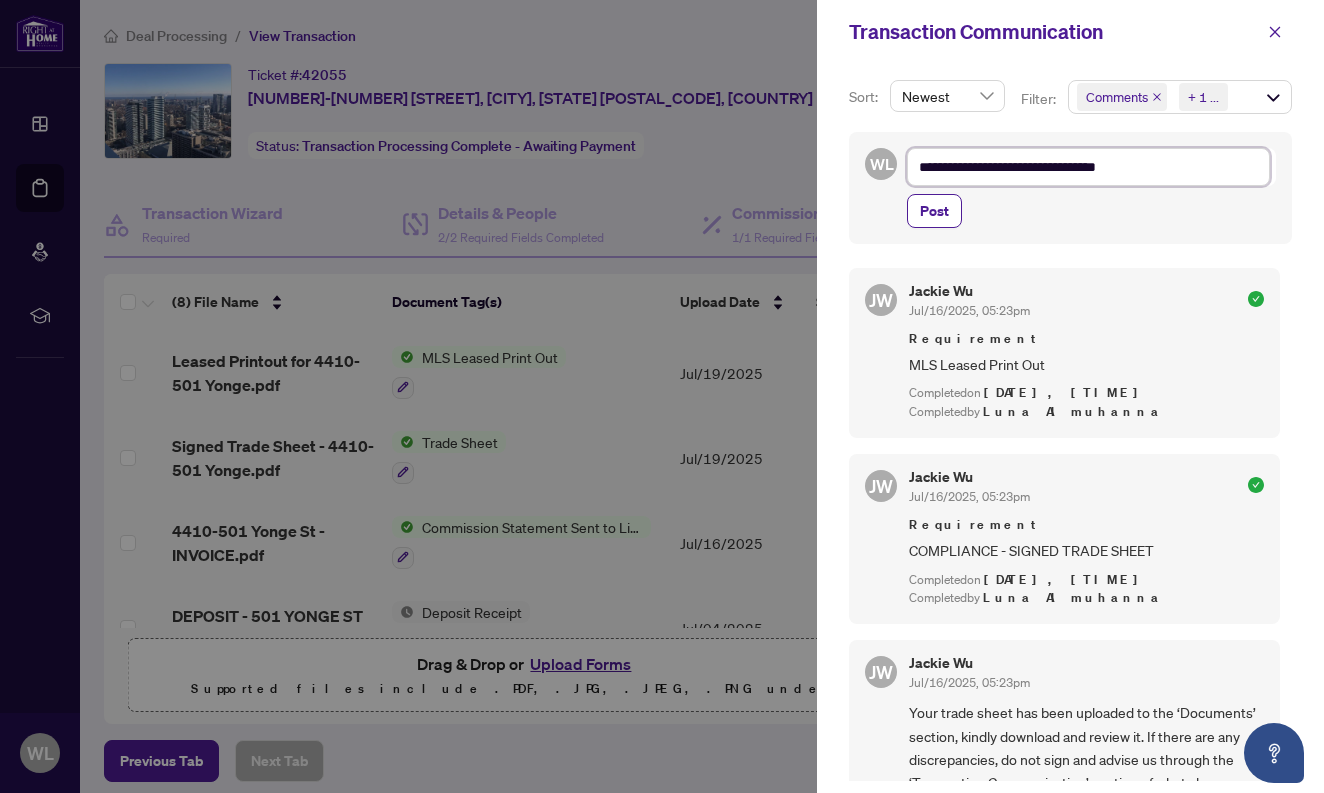 type on "**********" 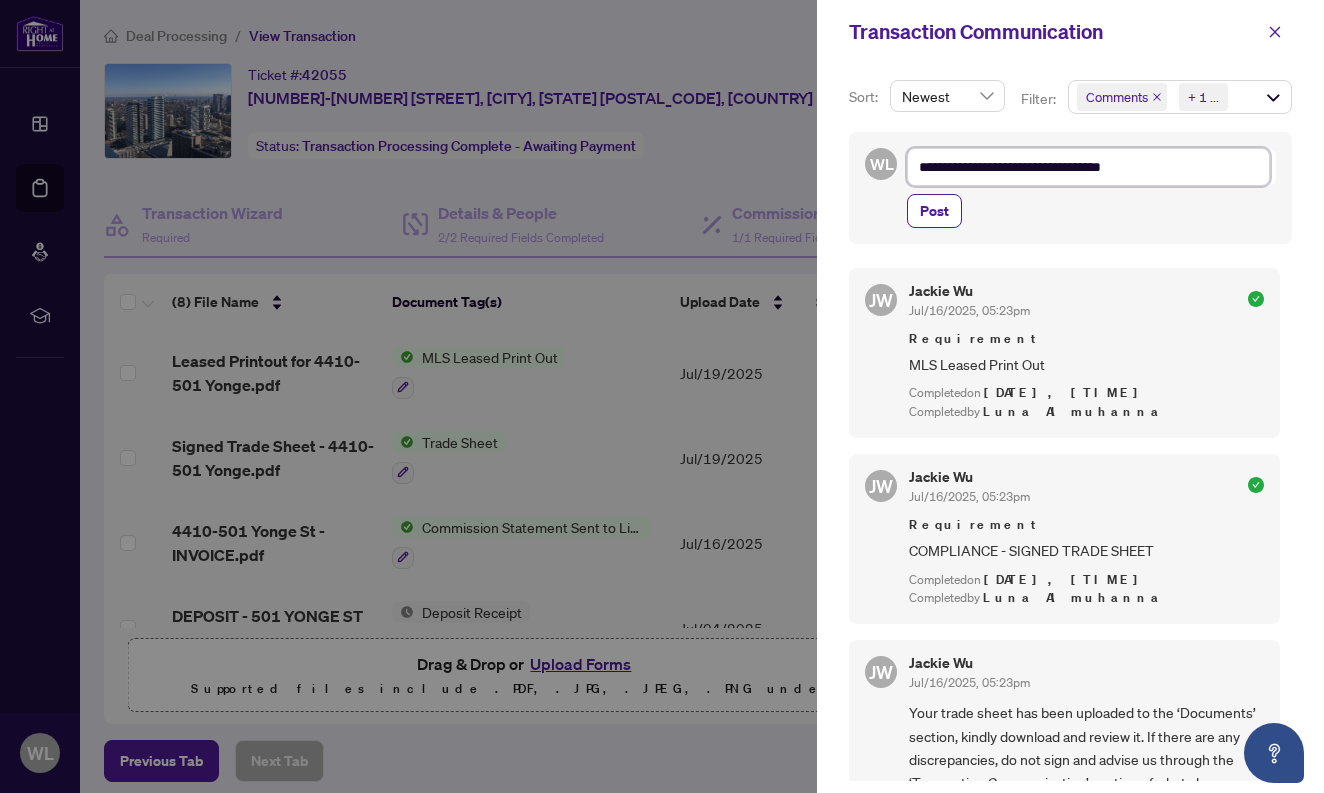 type on "**********" 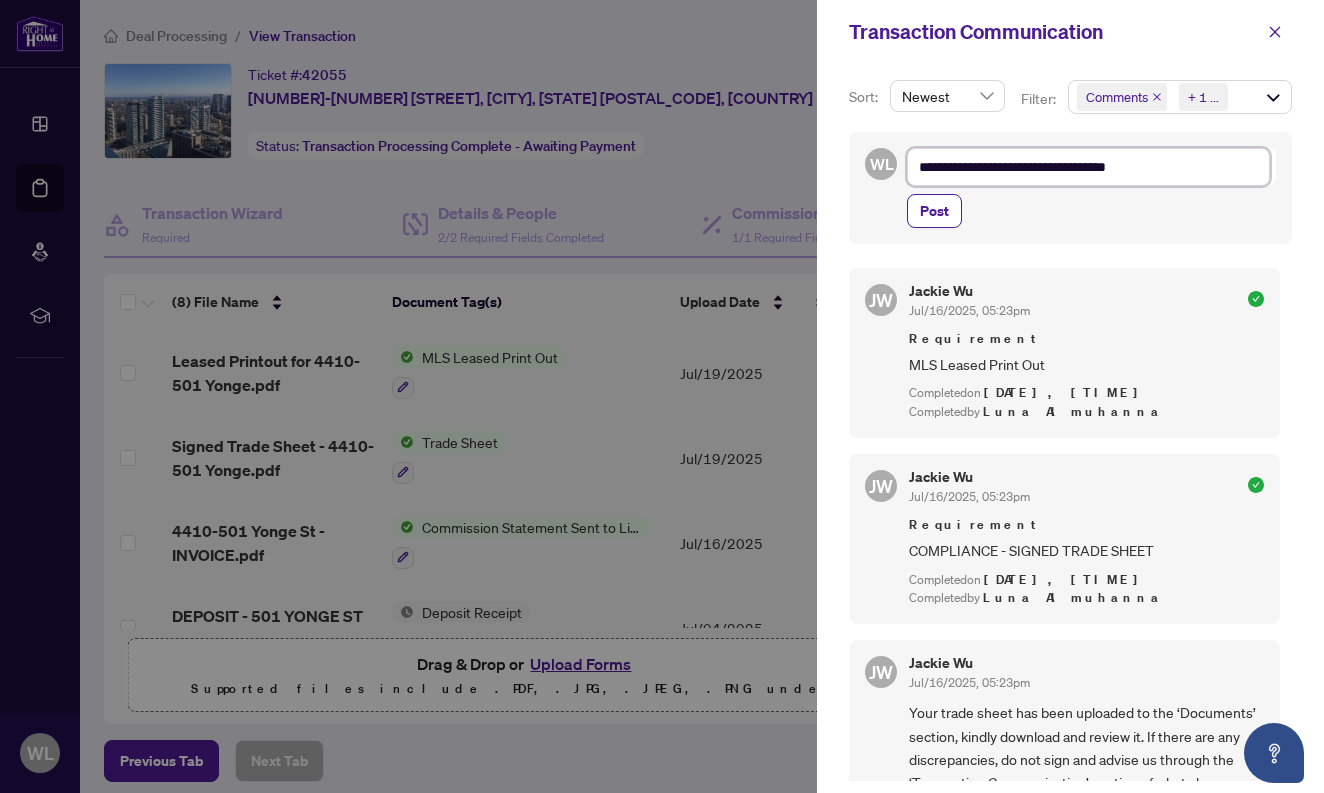 type on "**********" 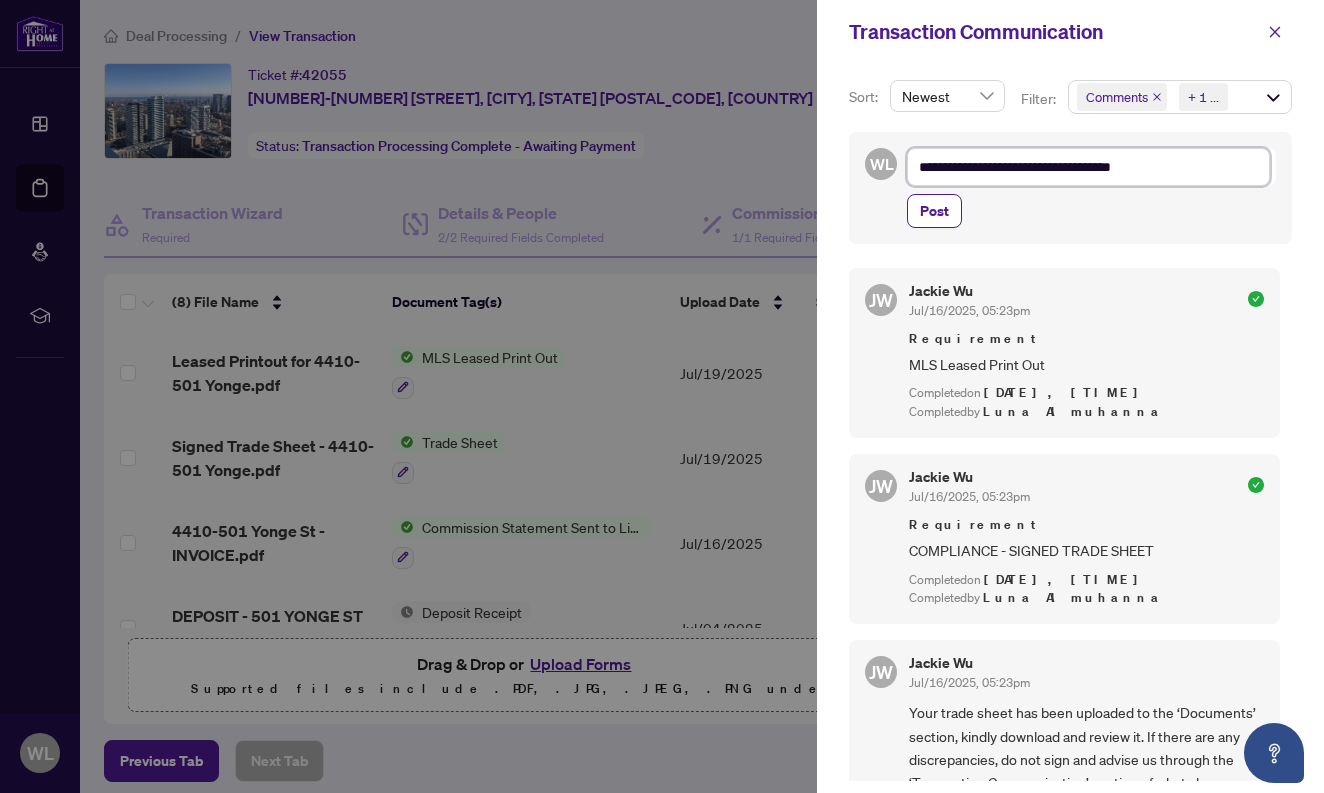 type on "**********" 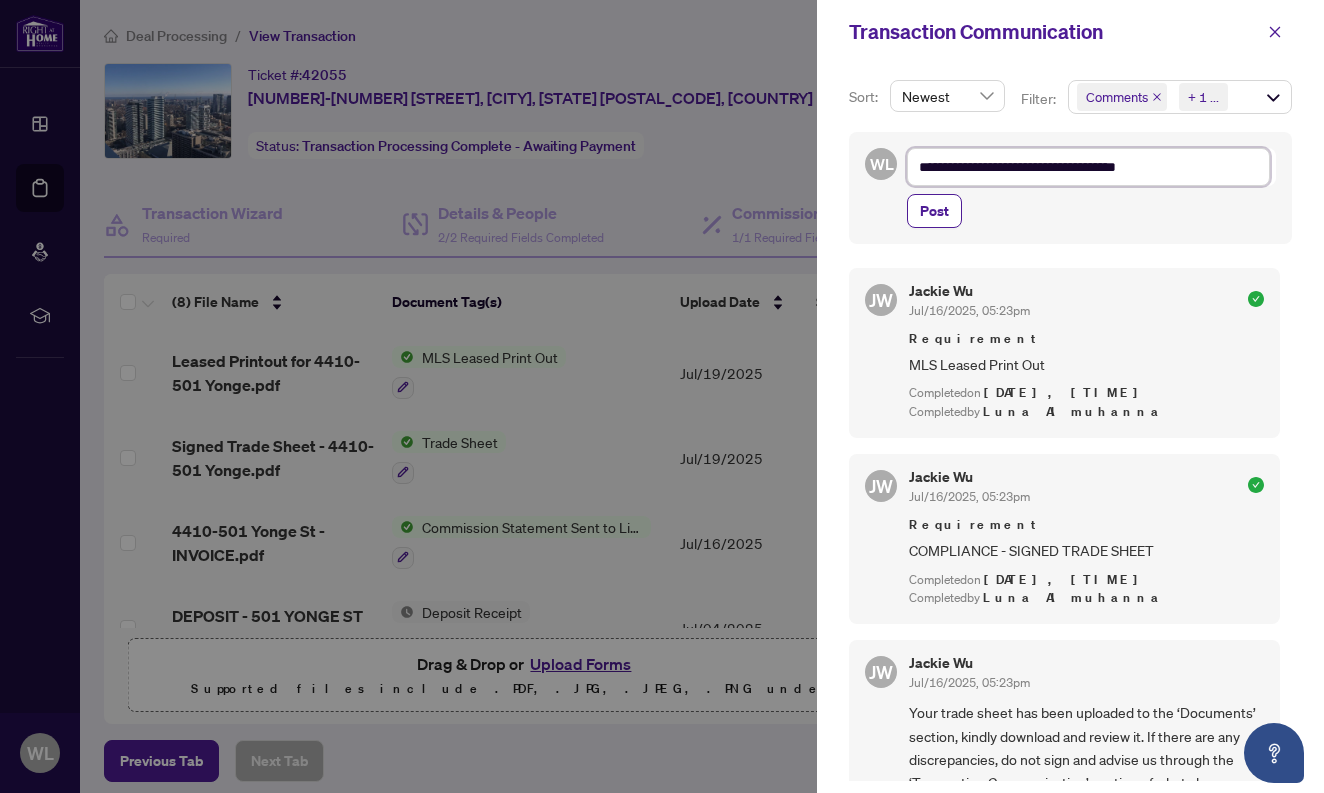 type on "**********" 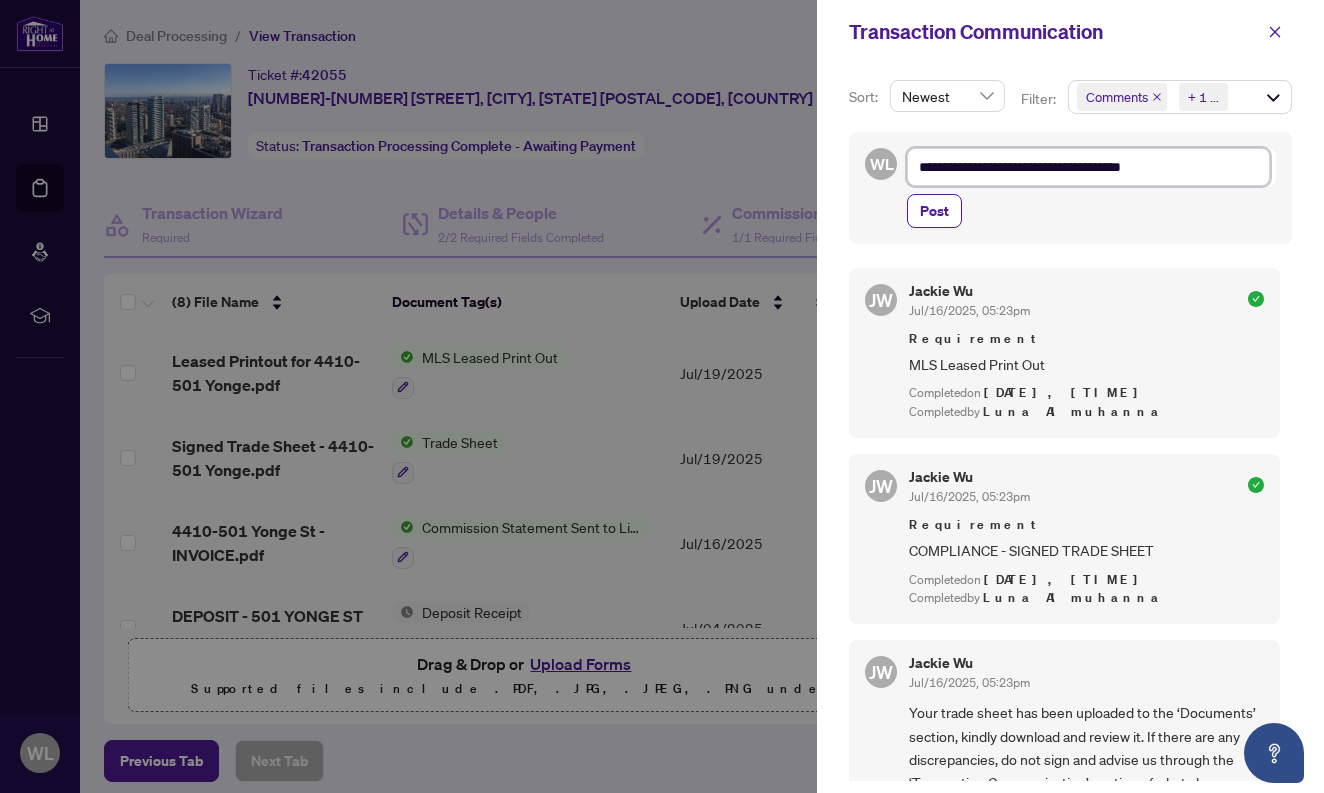 type on "**********" 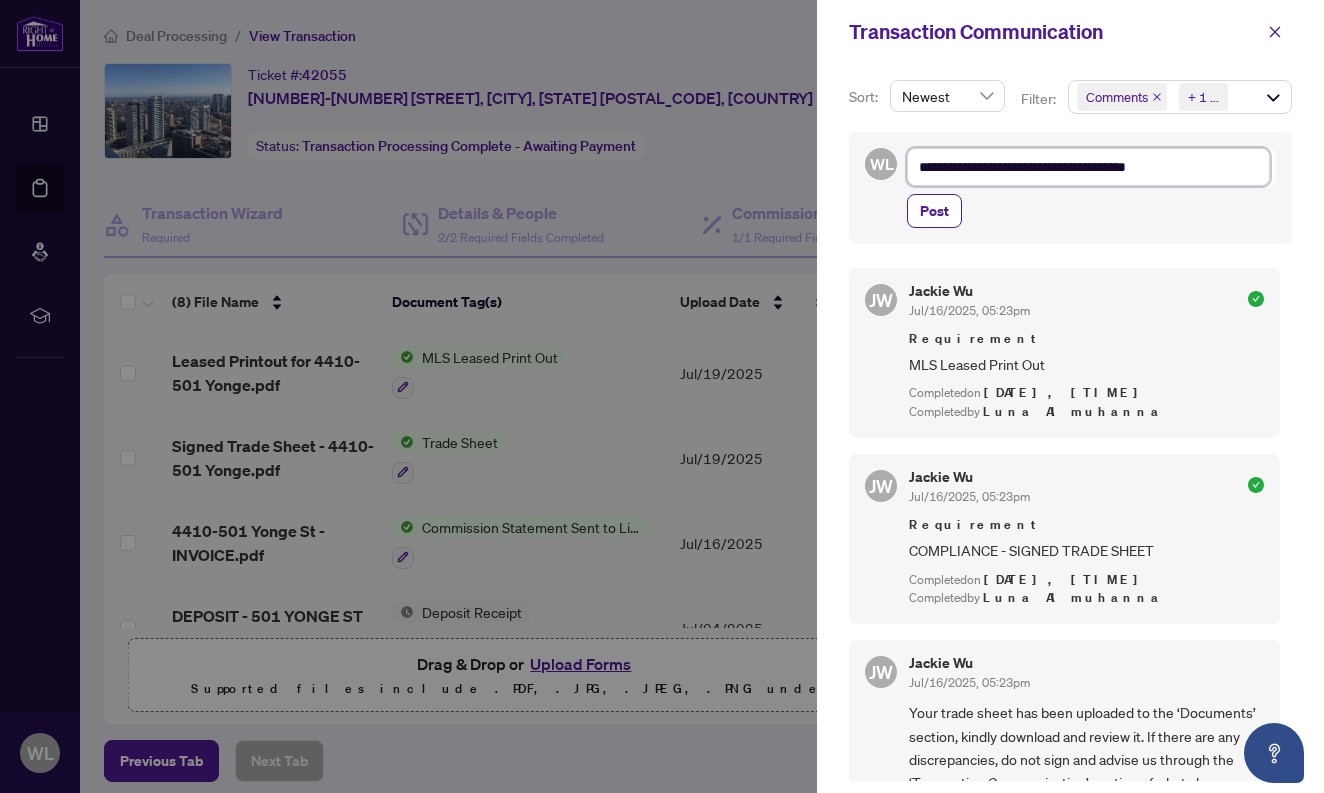 type on "**********" 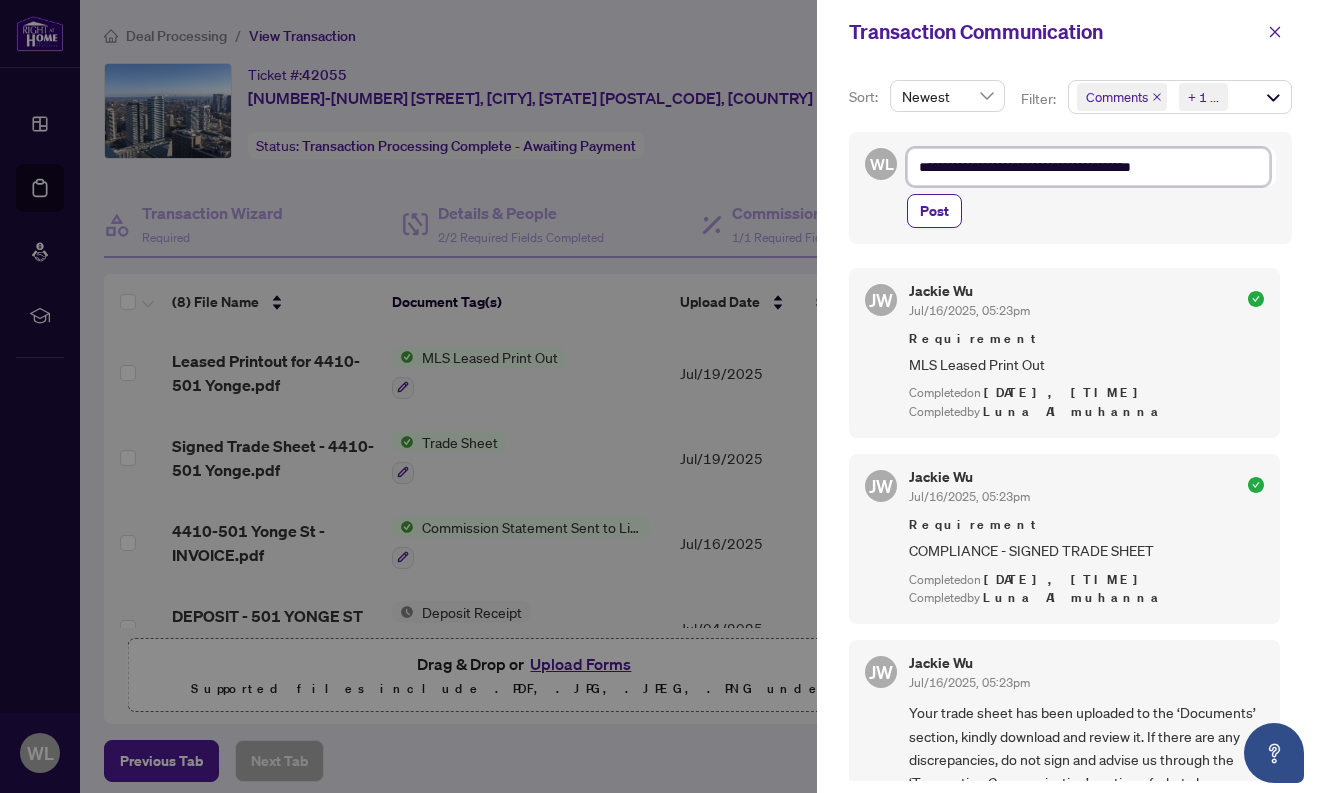 type on "**********" 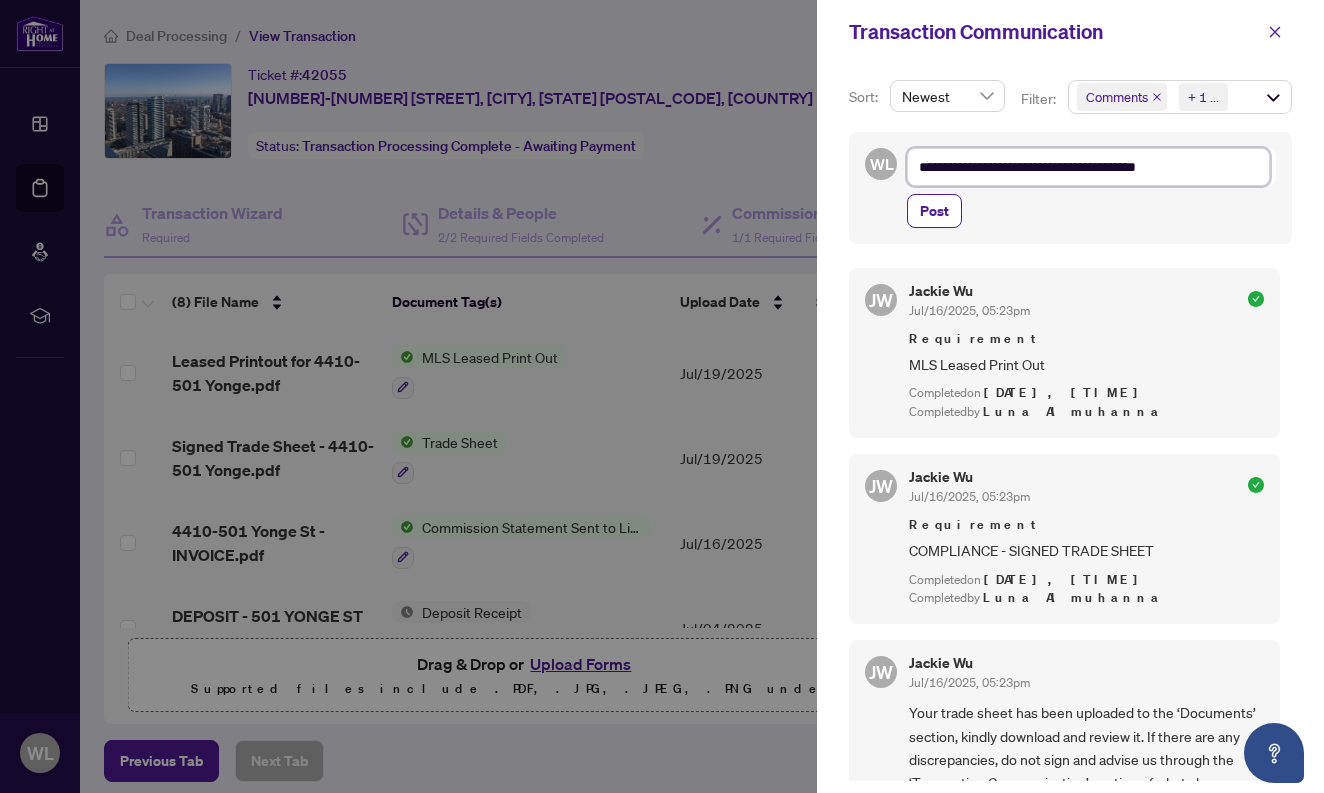 type on "**********" 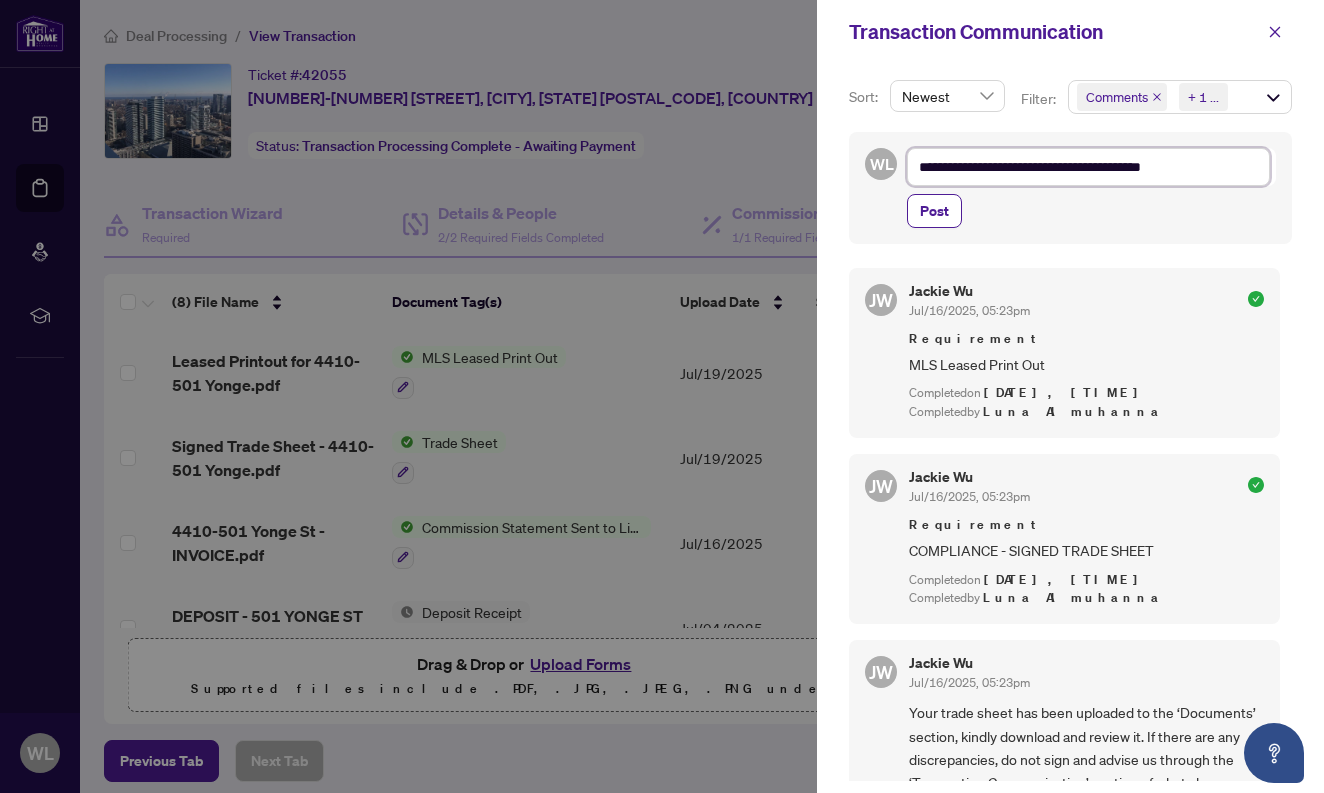 type on "**********" 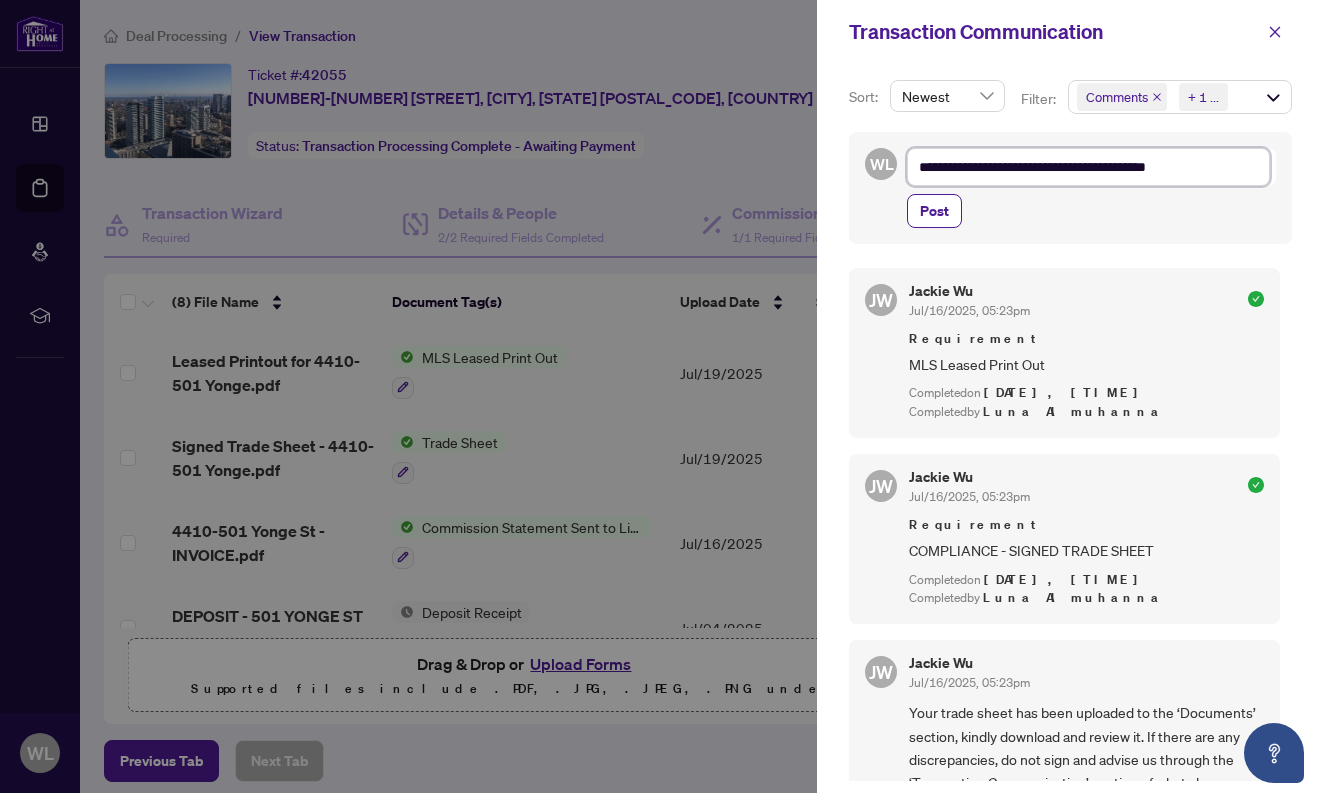 type on "**********" 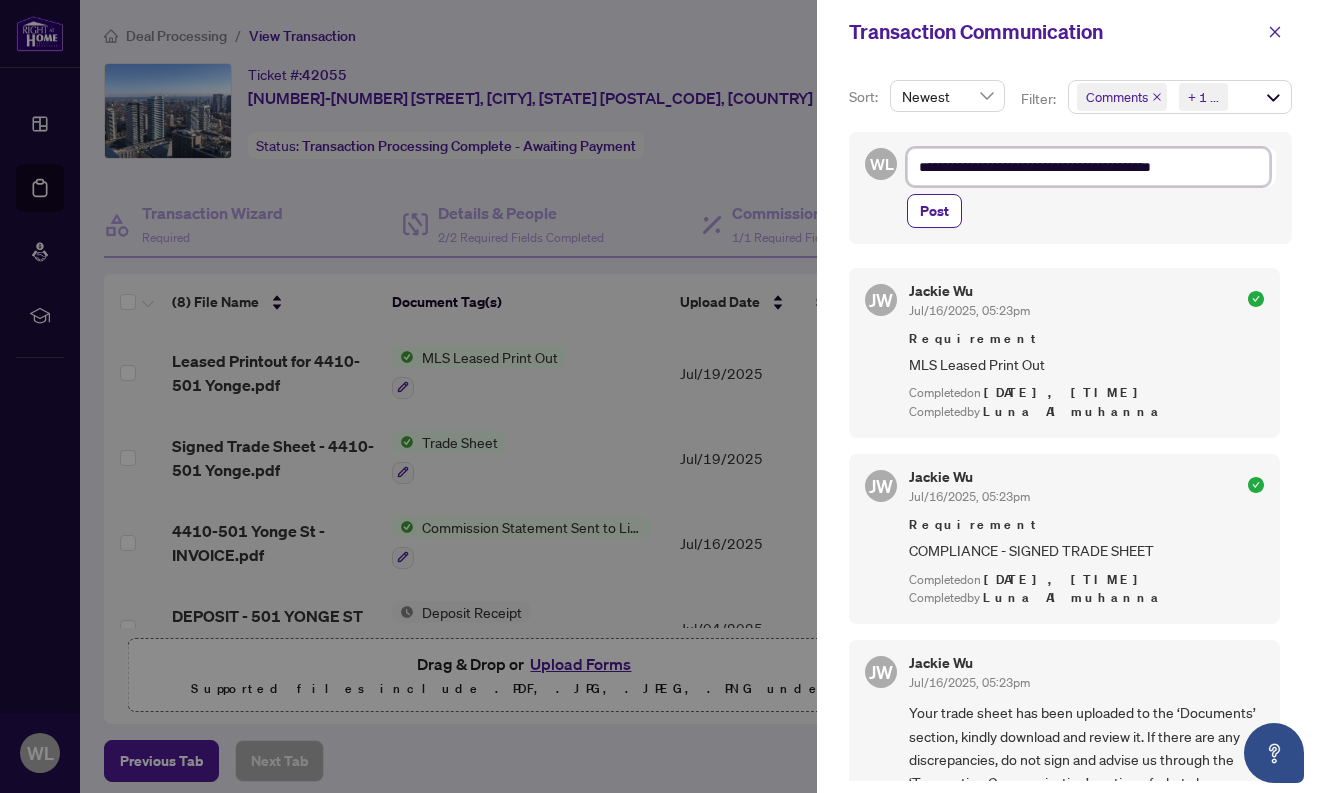 type on "**********" 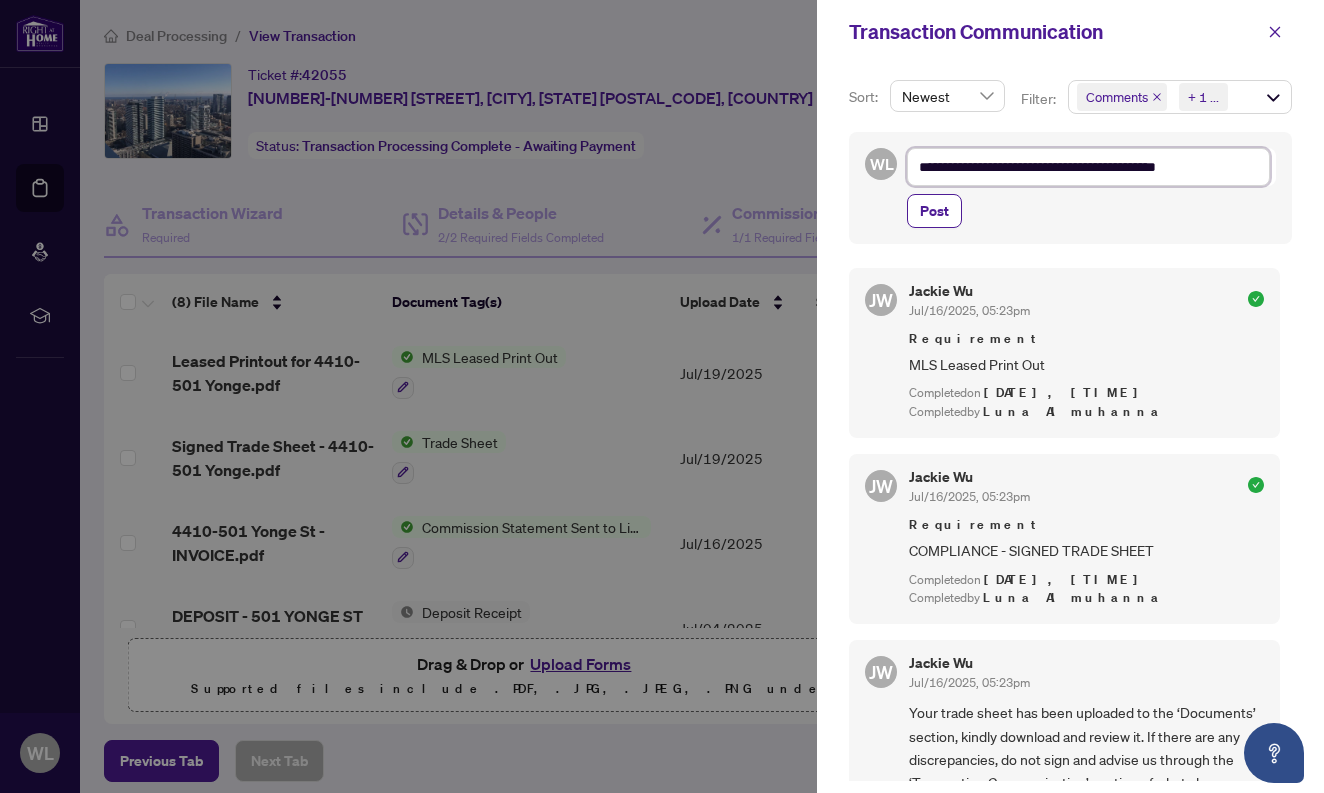 type on "**********" 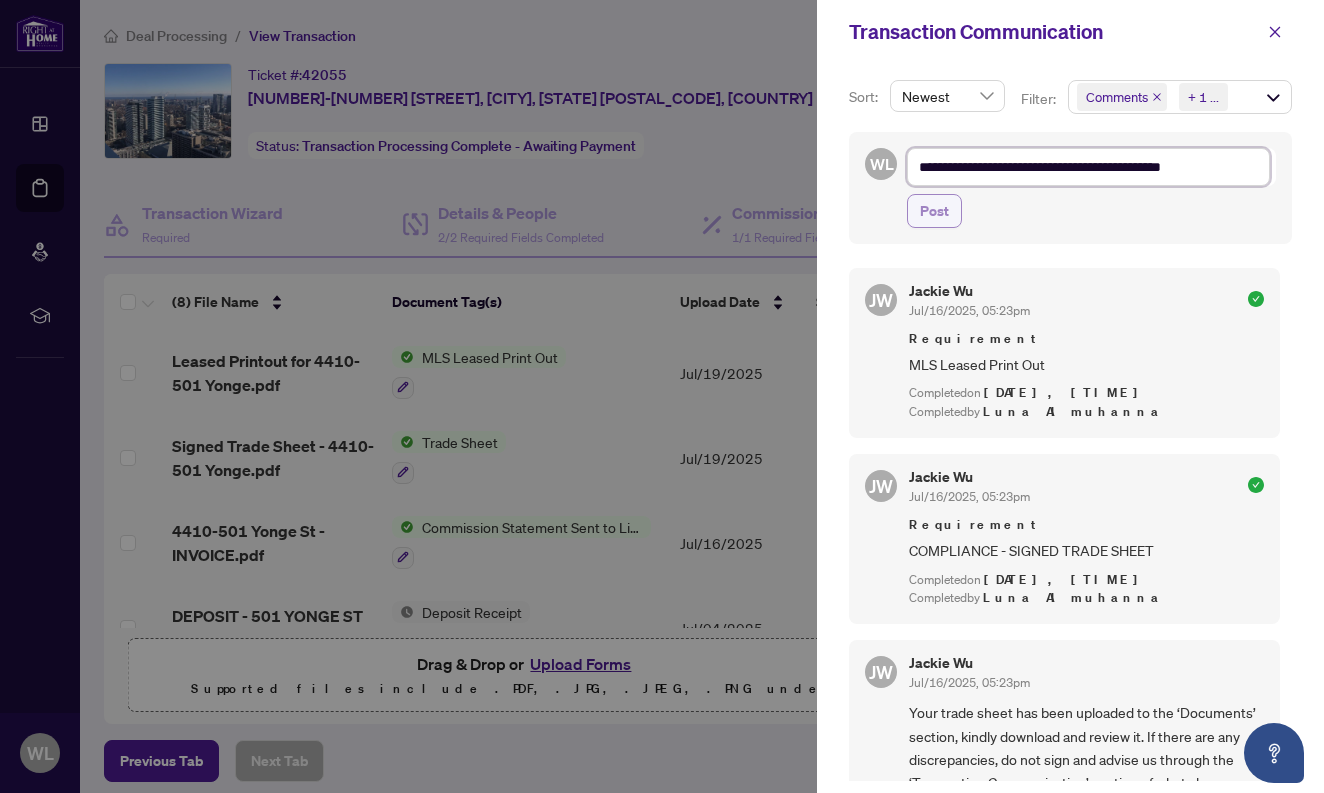 type on "**********" 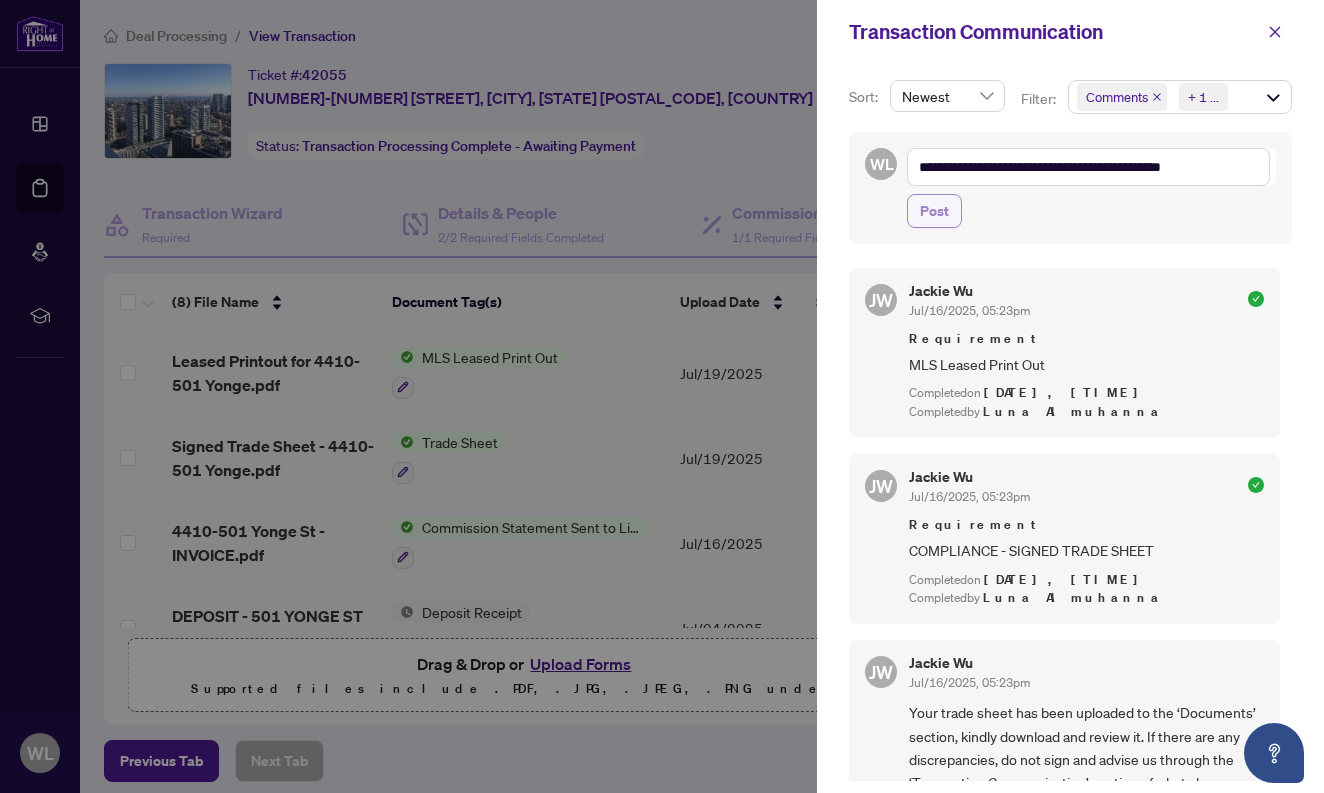 click on "Post" at bounding box center [934, 211] 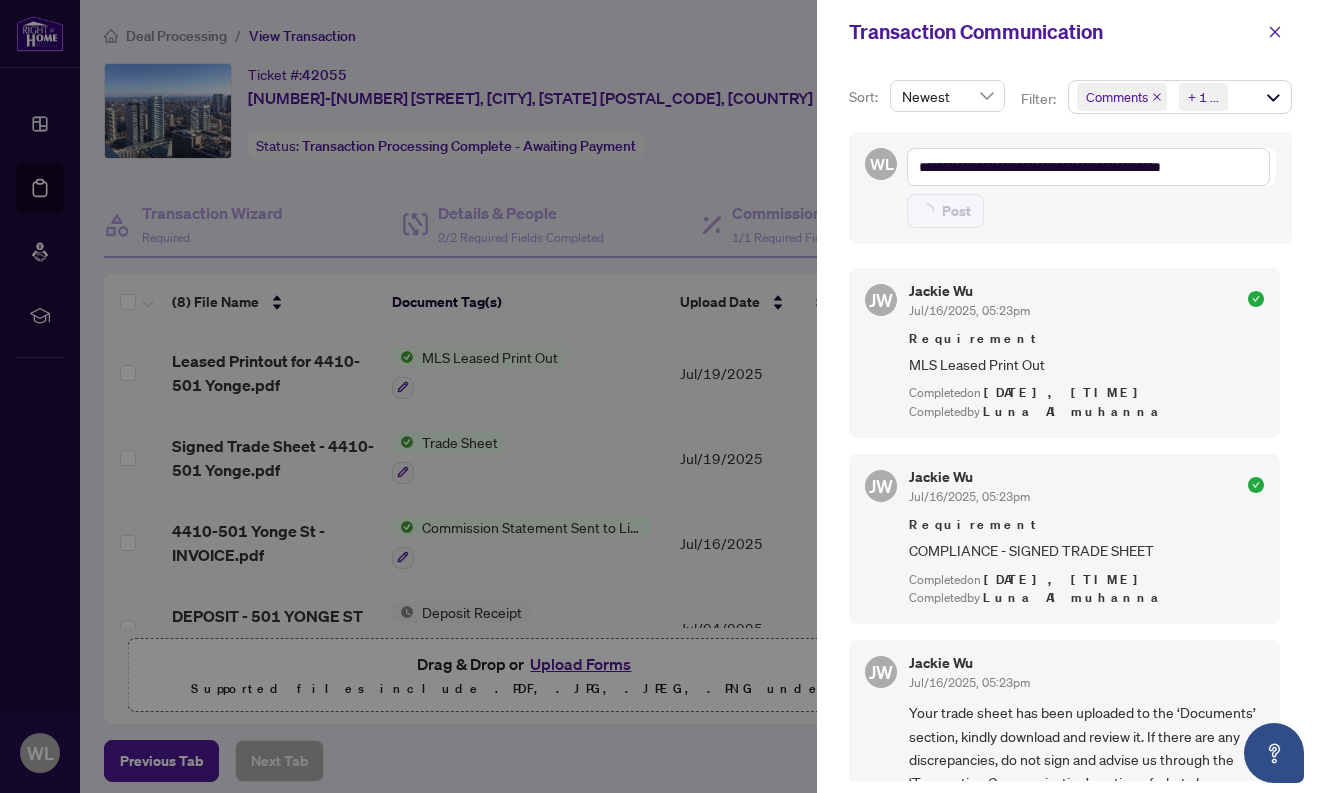 type 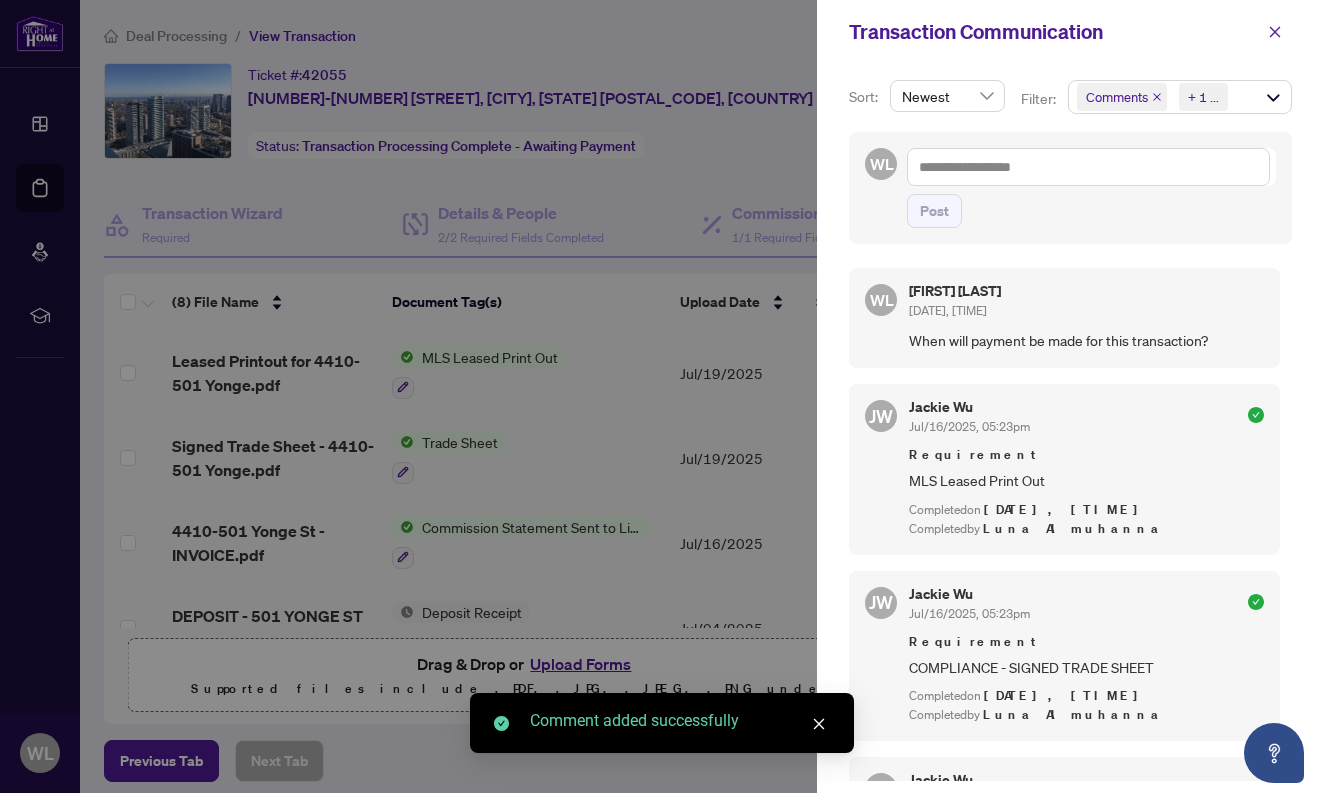 click at bounding box center (662, 396) 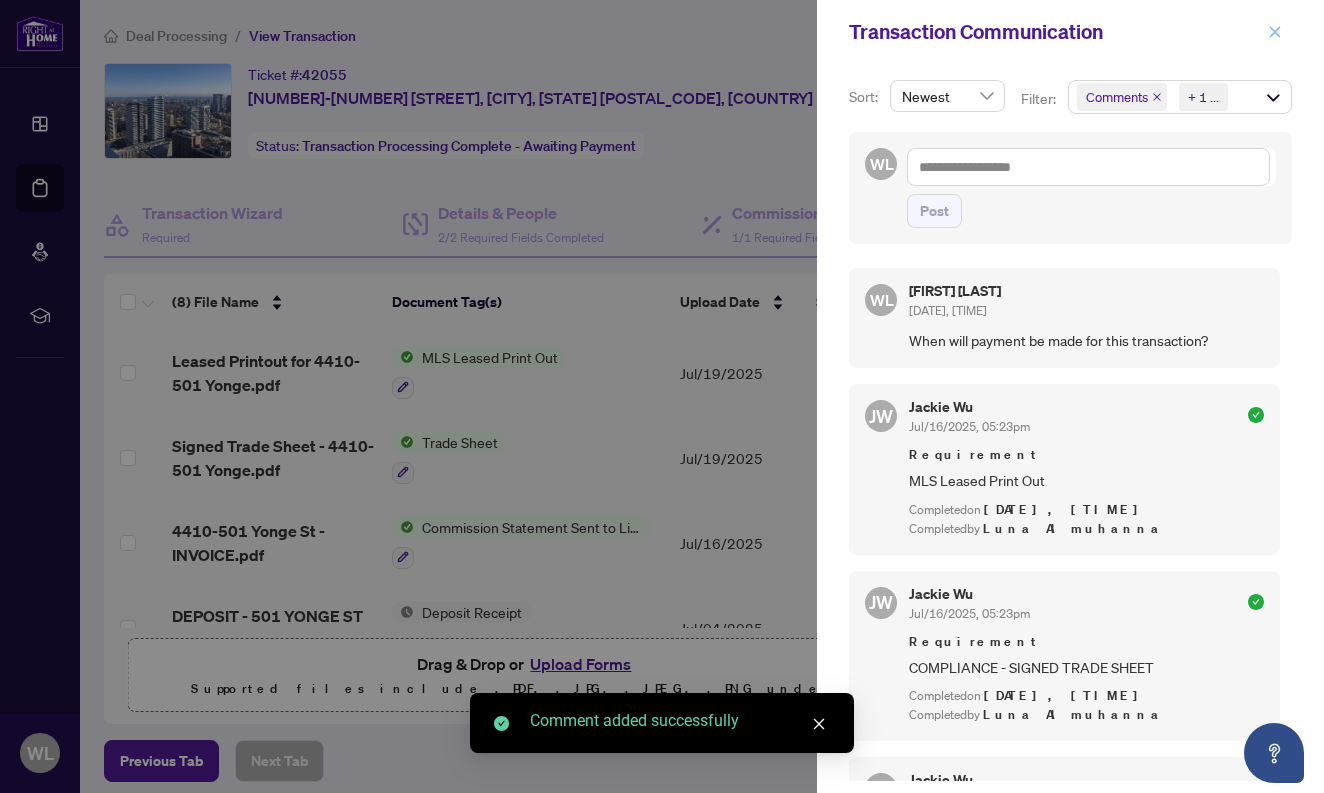 click 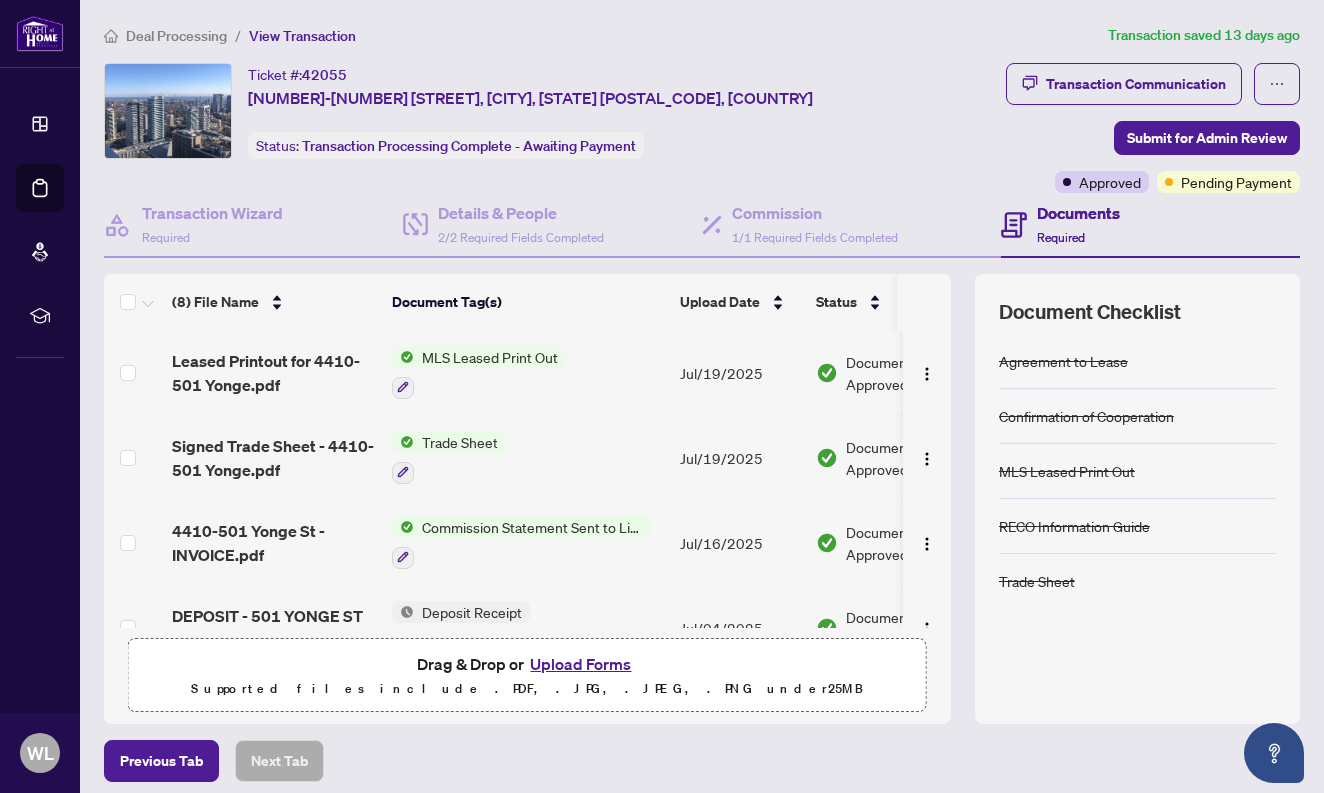 click on "Deal Processing" at bounding box center (176, 36) 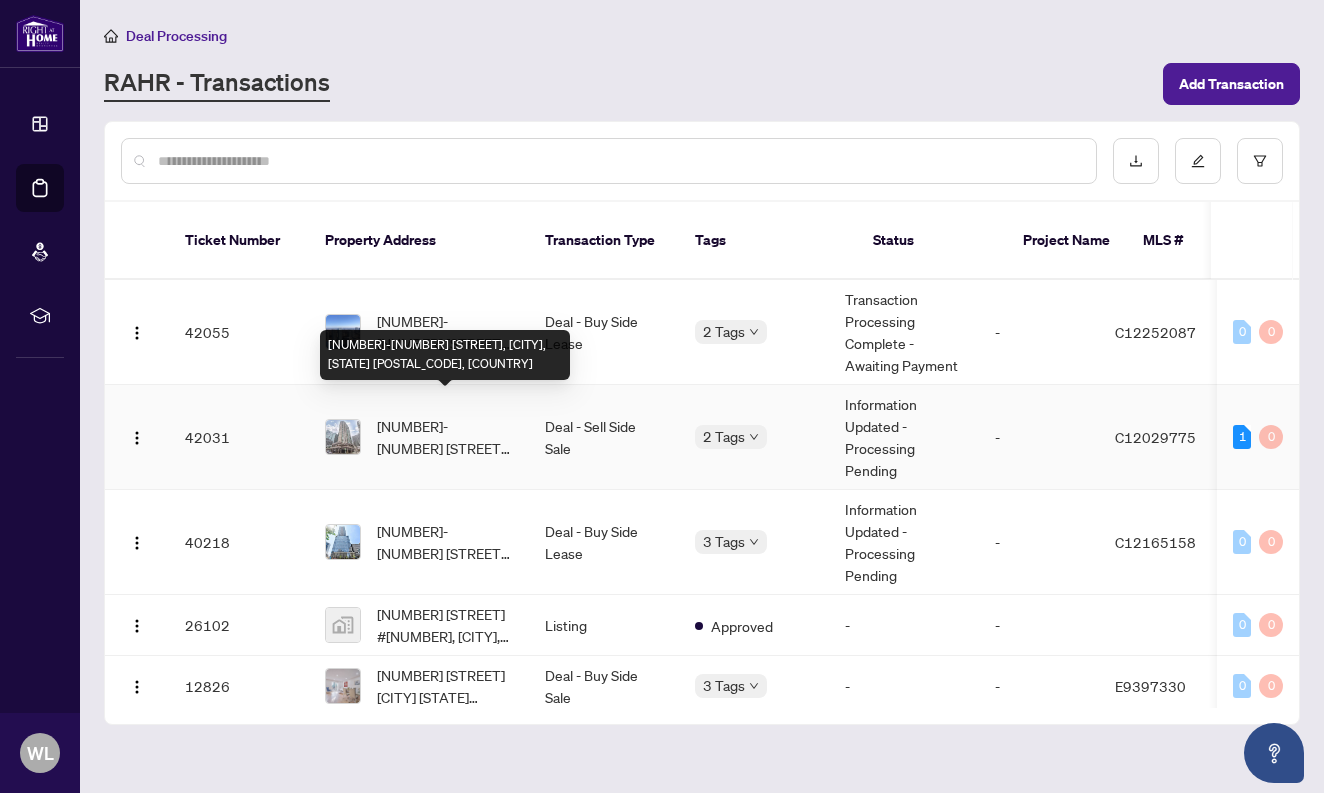 click on "[NUMBER]-[NUMBER] [STREET], [CITY], [STATE] [POSTAL_CODE], [COUNTRY]" at bounding box center (445, 437) 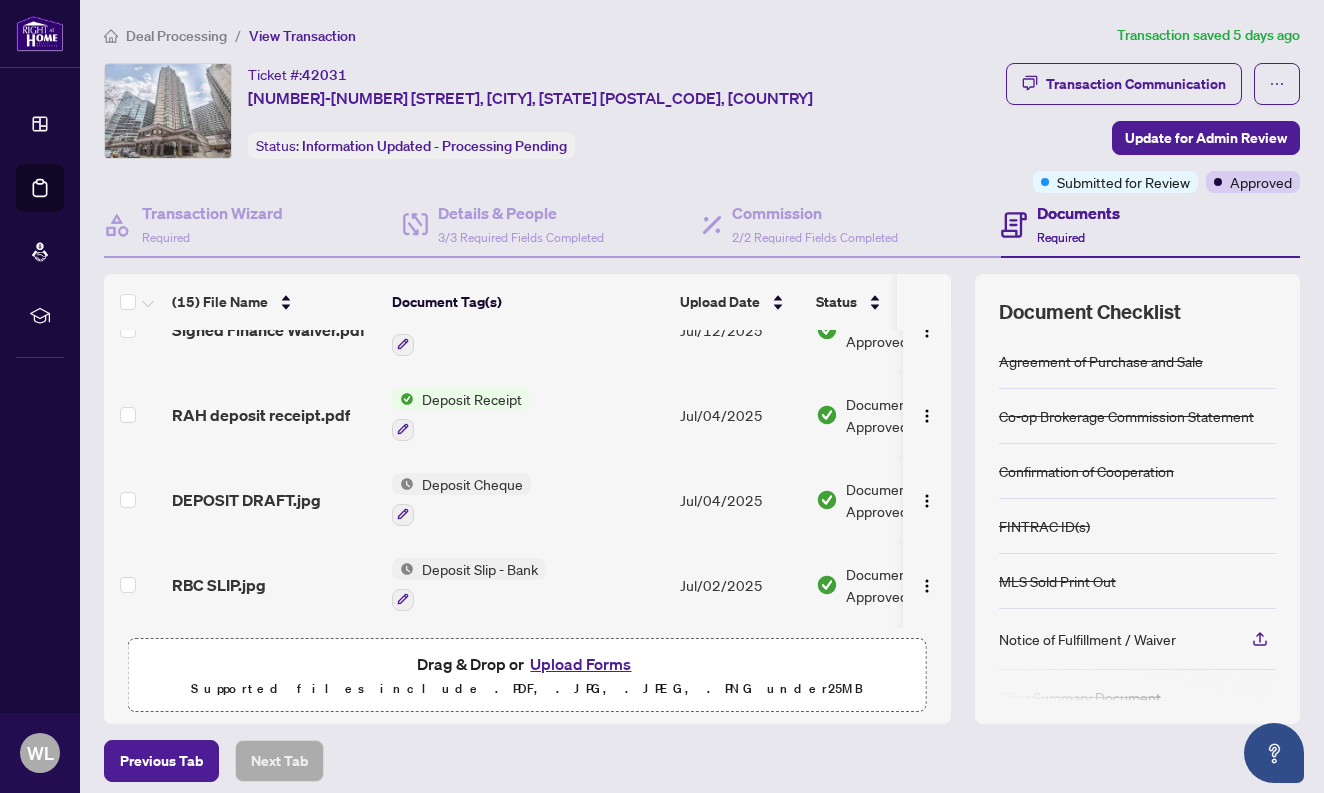 scroll, scrollTop: 974, scrollLeft: 0, axis: vertical 